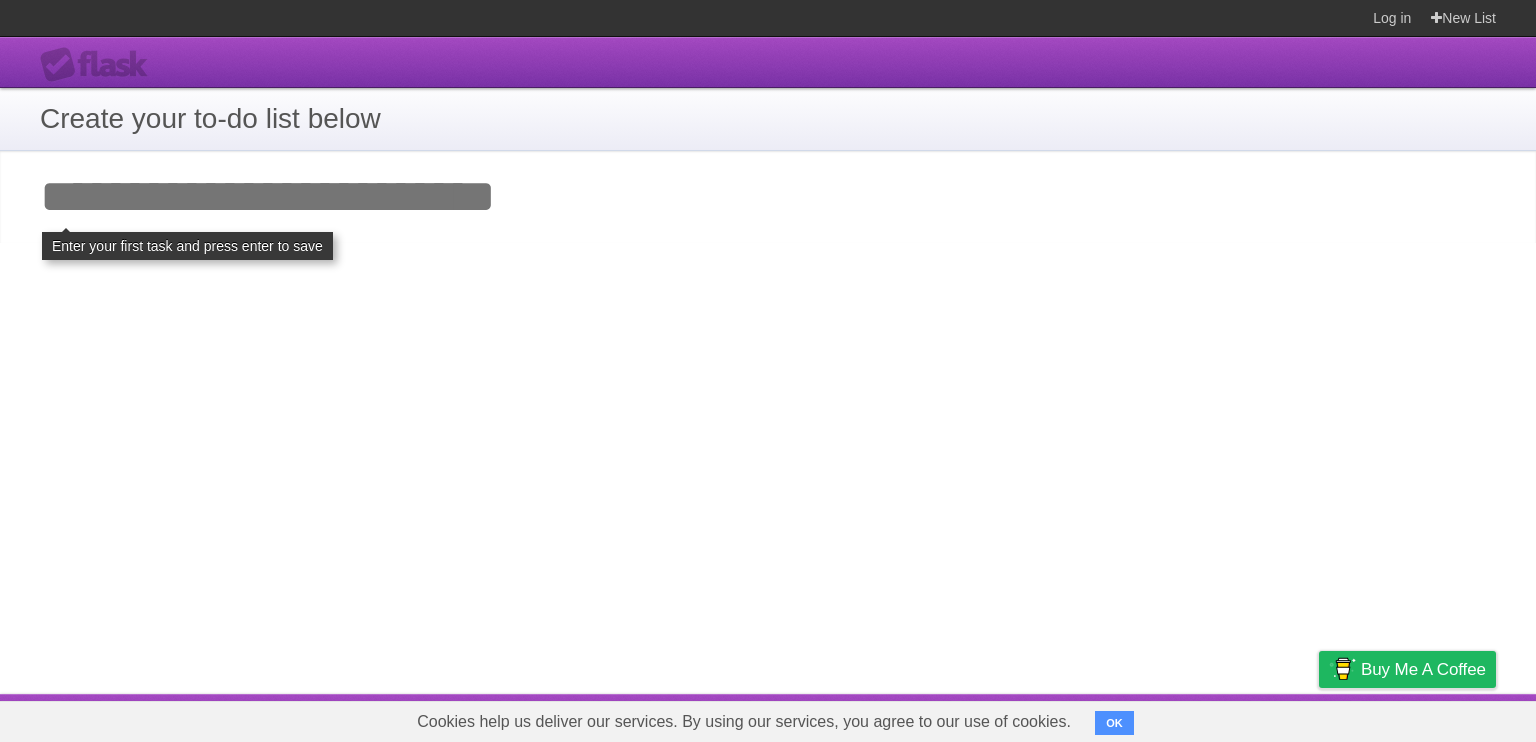 scroll, scrollTop: 0, scrollLeft: 0, axis: both 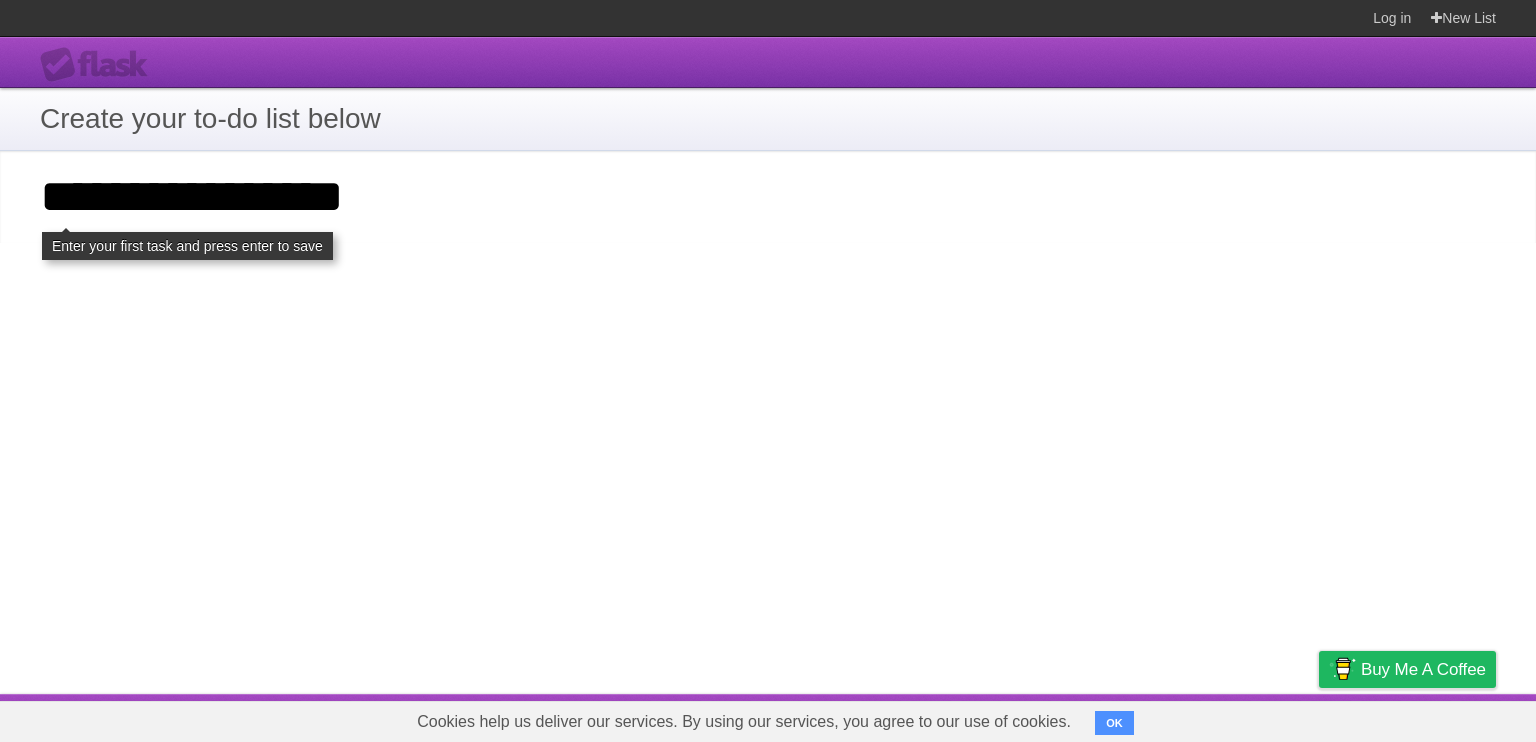 type on "**********" 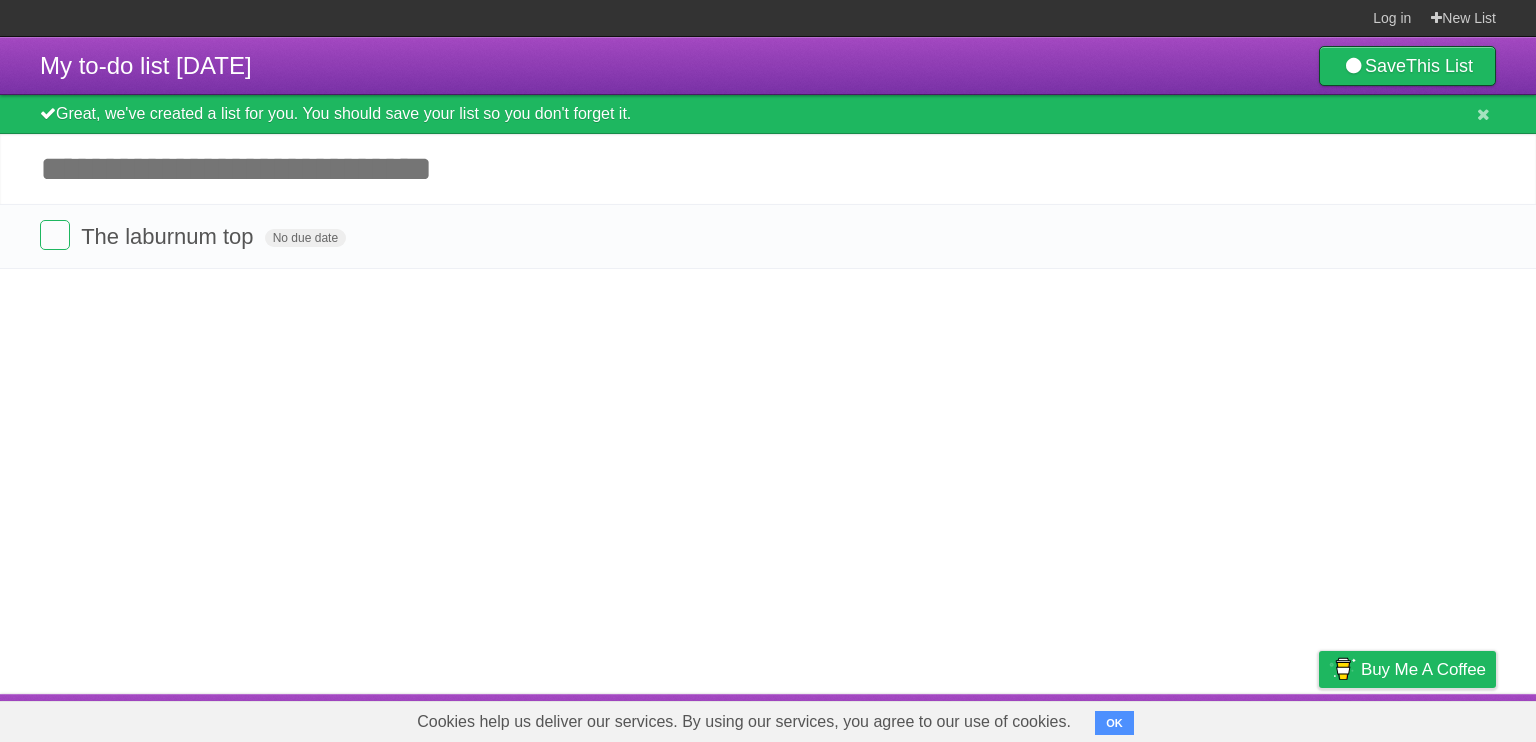scroll, scrollTop: 0, scrollLeft: 0, axis: both 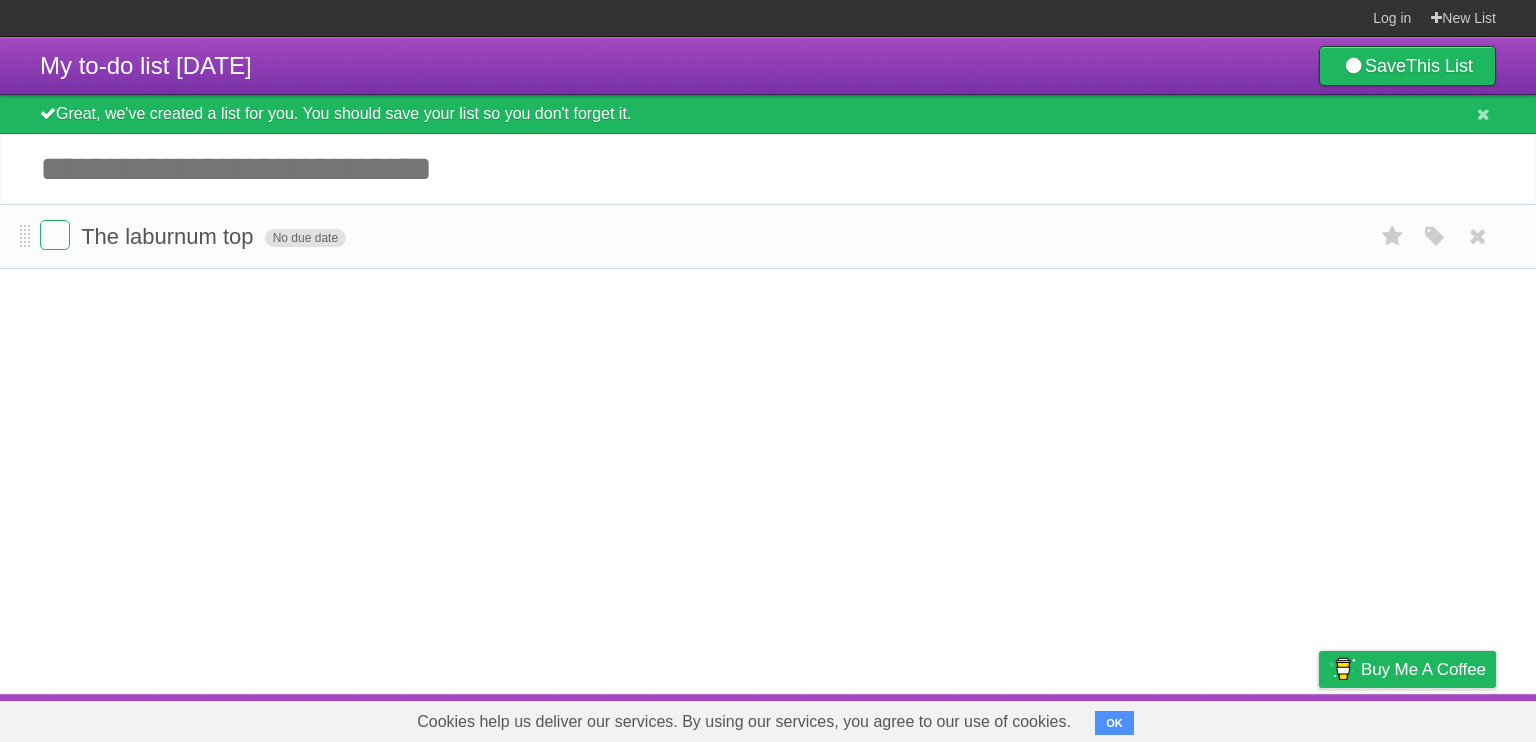 click on "No due date" at bounding box center [305, 238] 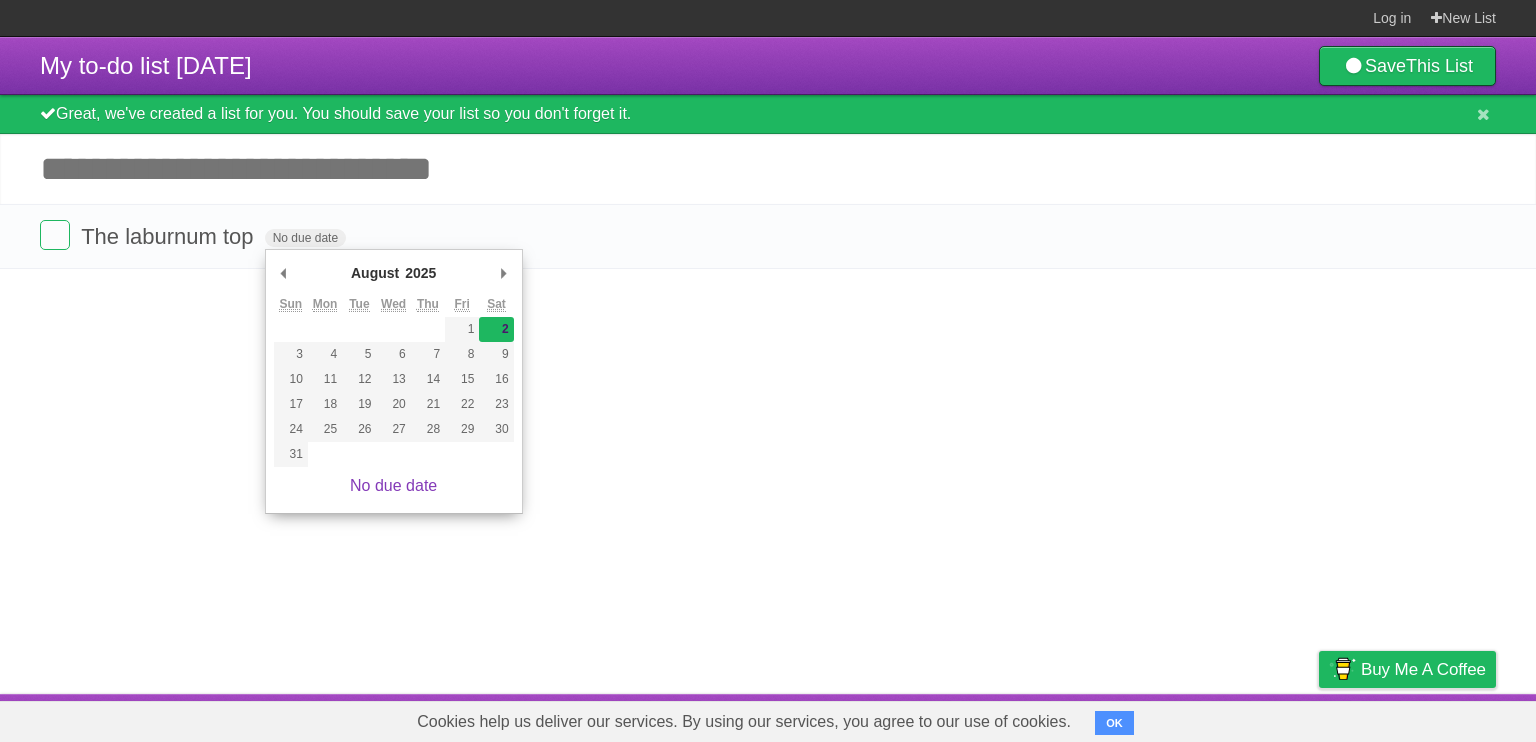 type on "[DATE]" 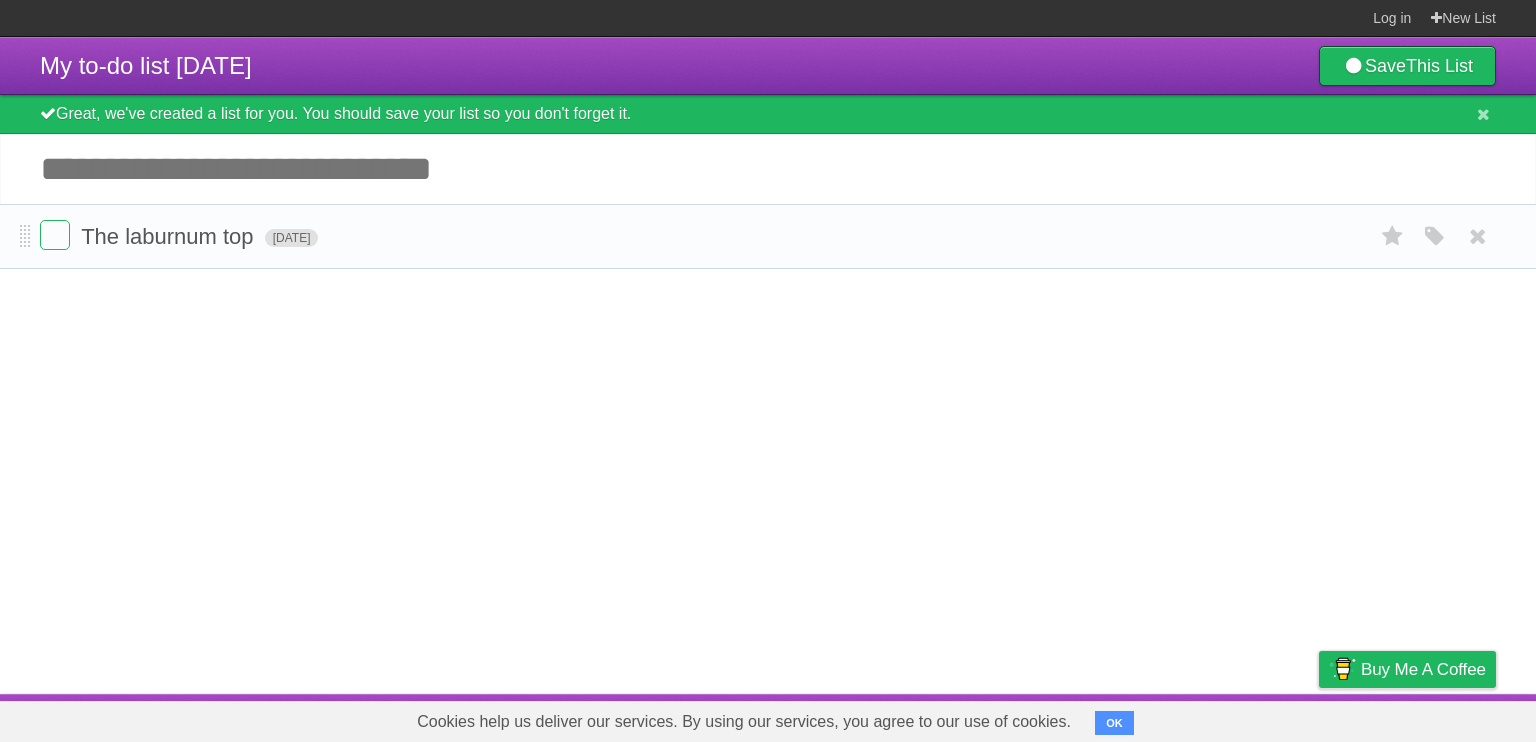 click on "[DATE]" at bounding box center [292, 238] 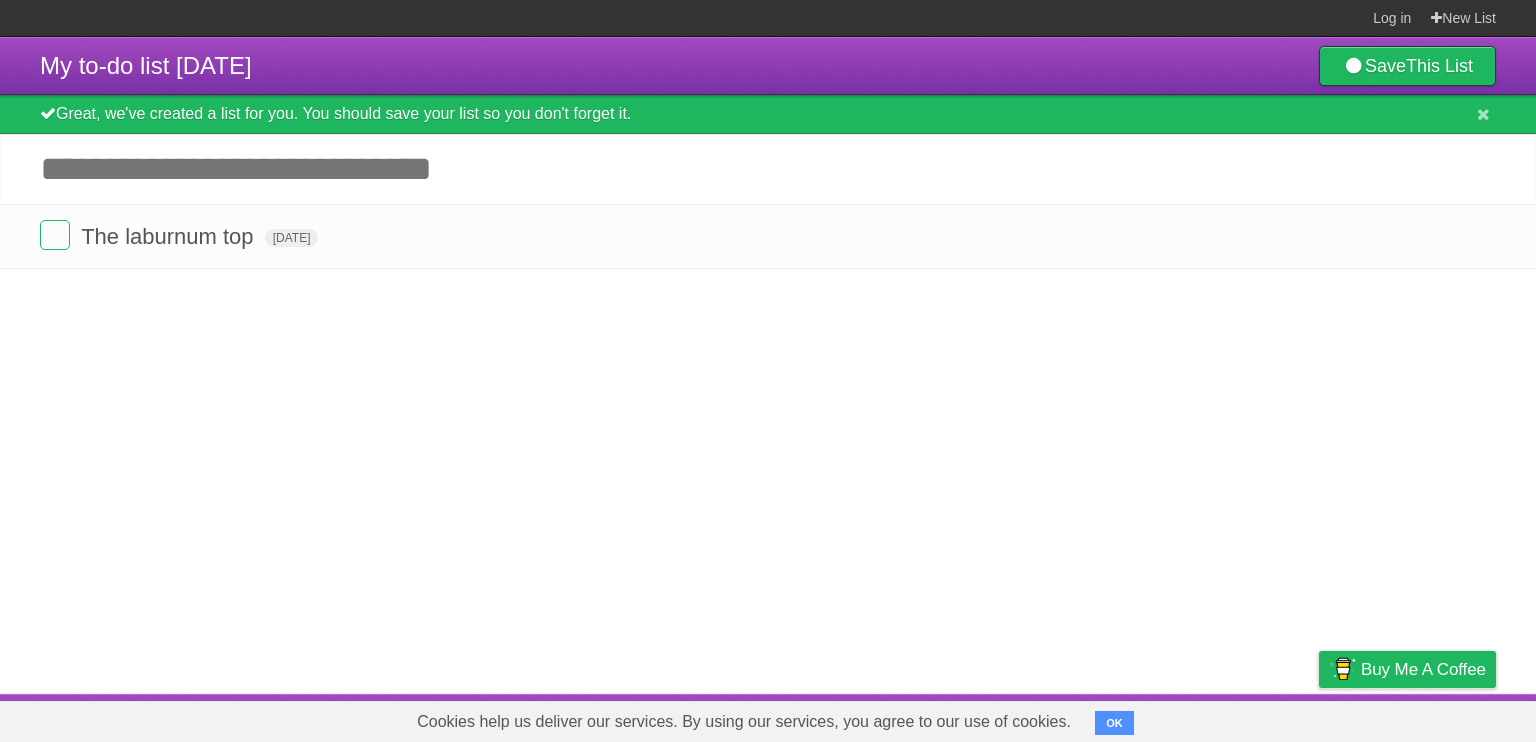 click on "Add another task" at bounding box center (768, 169) 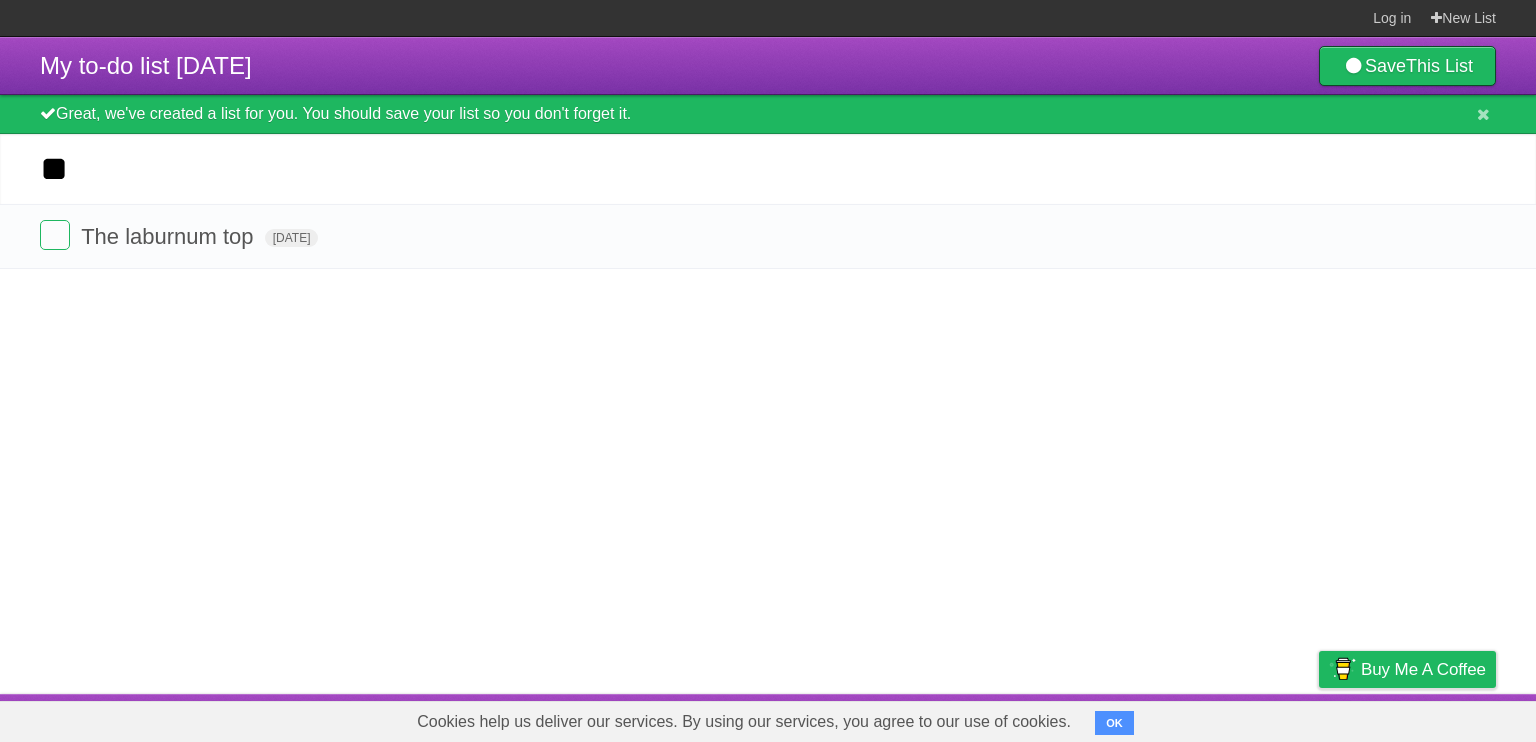 type on "*" 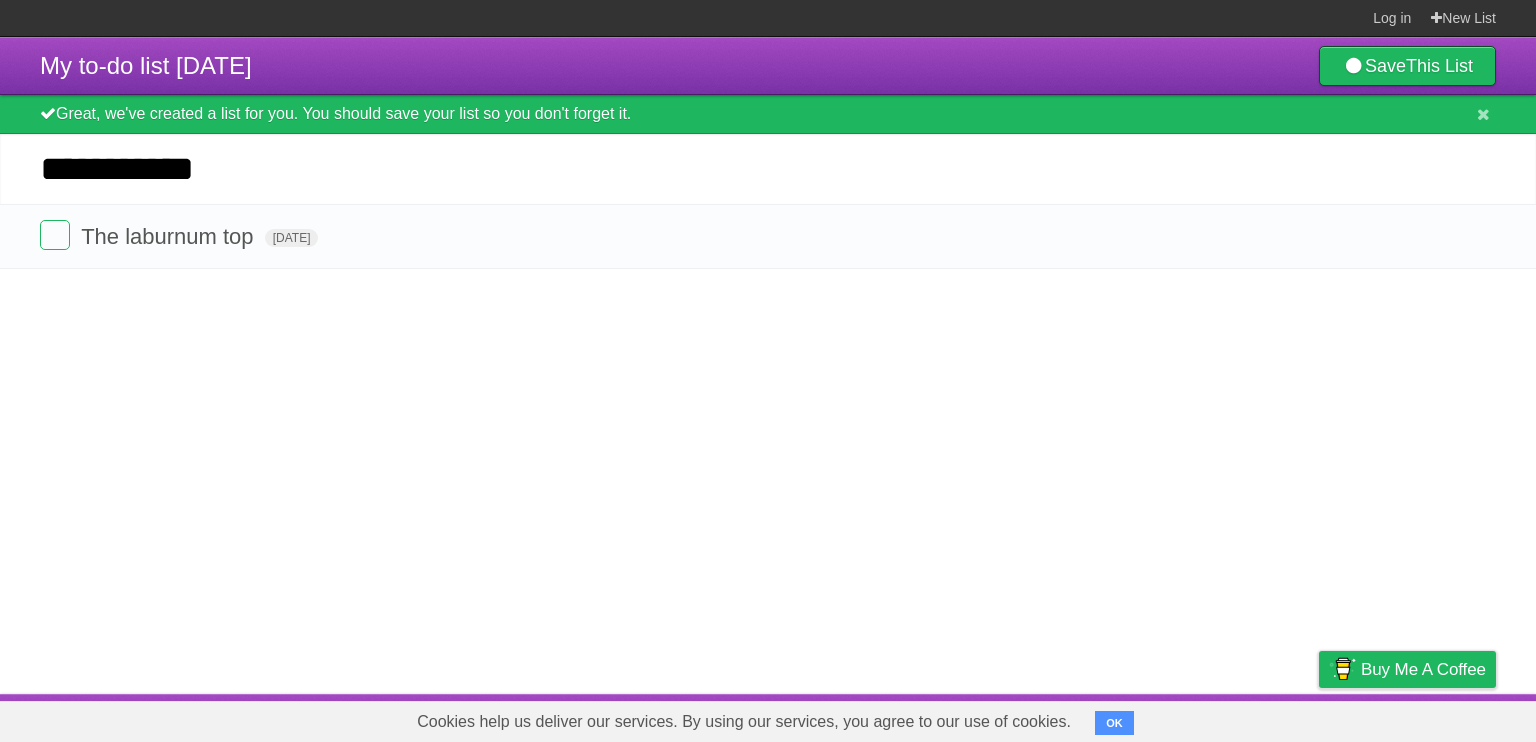 type on "**********" 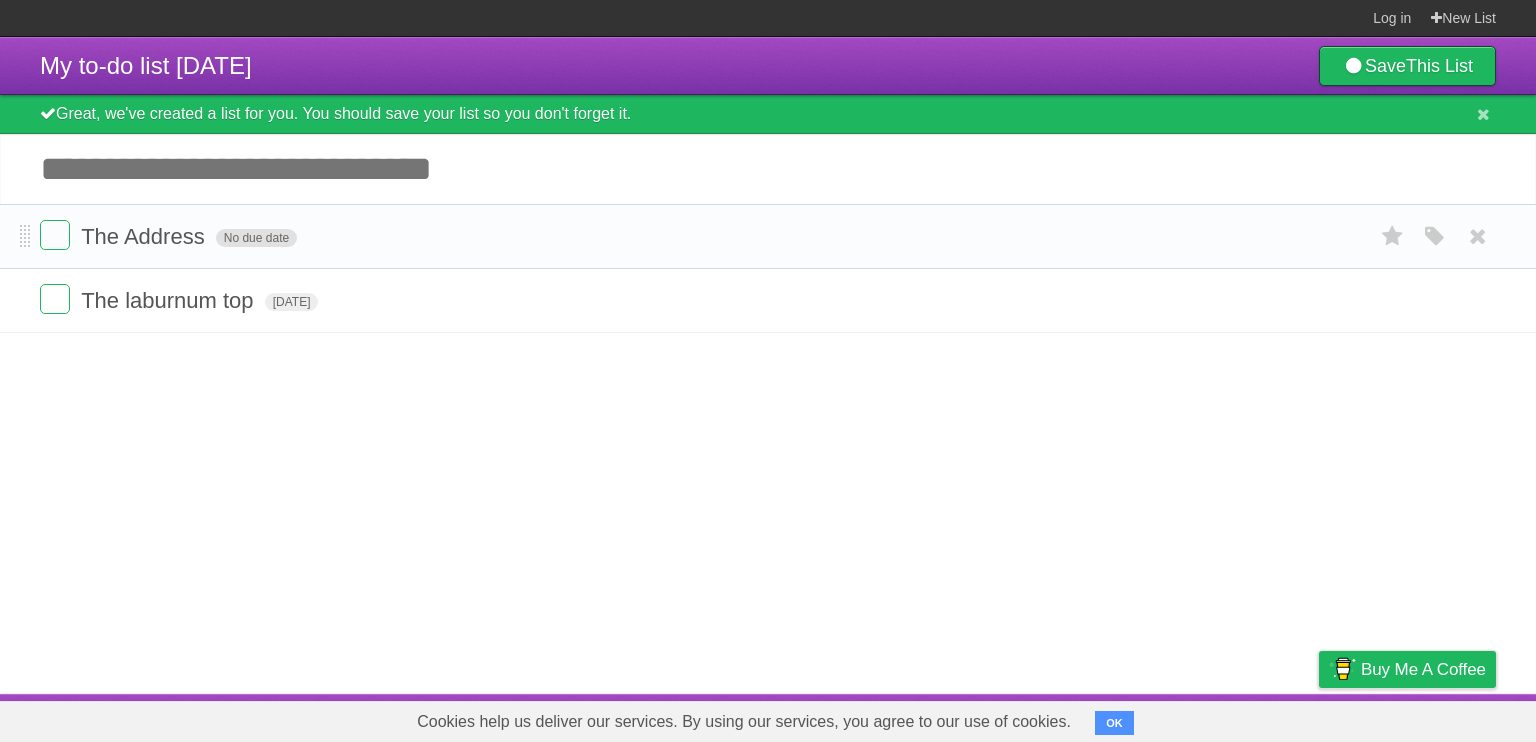 click on "No due date" at bounding box center [256, 238] 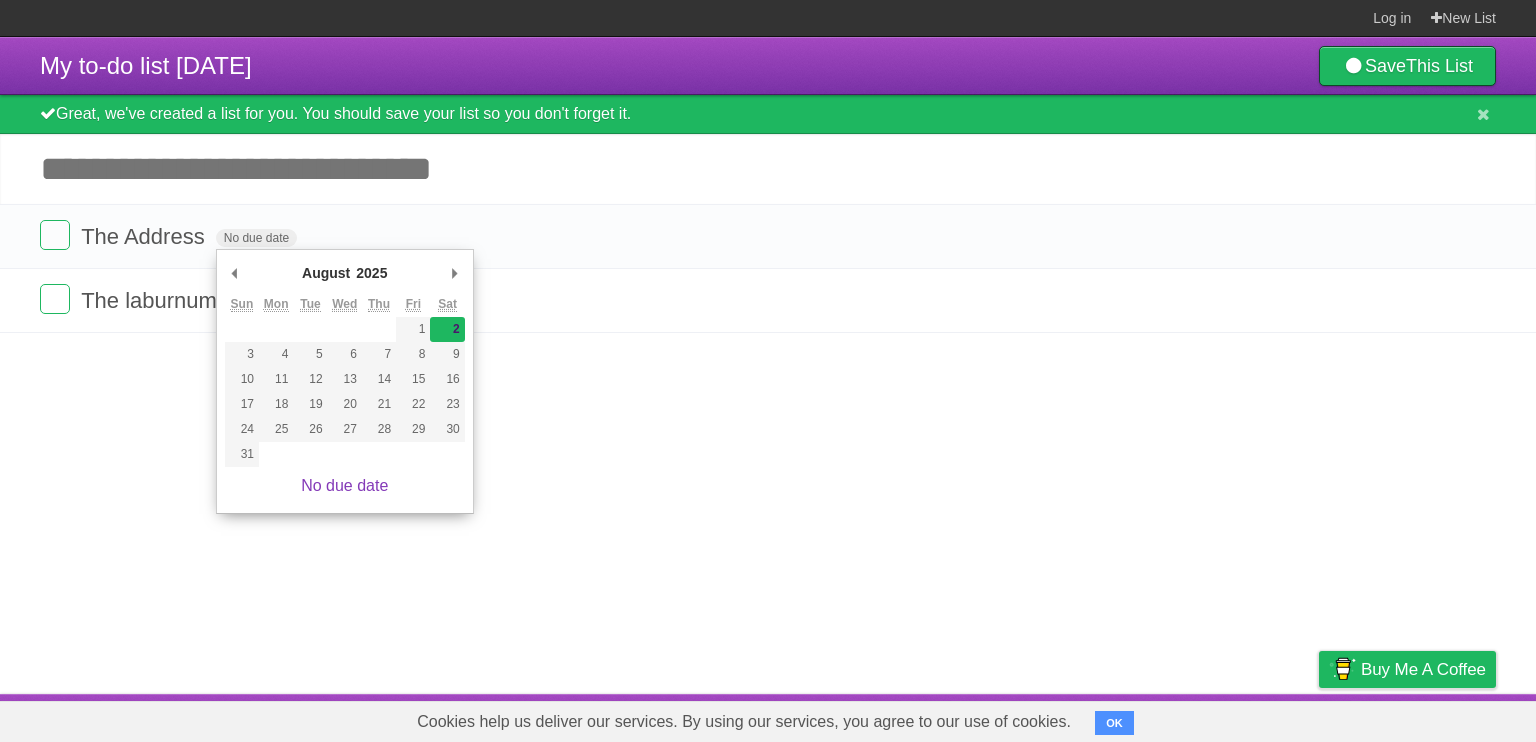 type on "[DATE]" 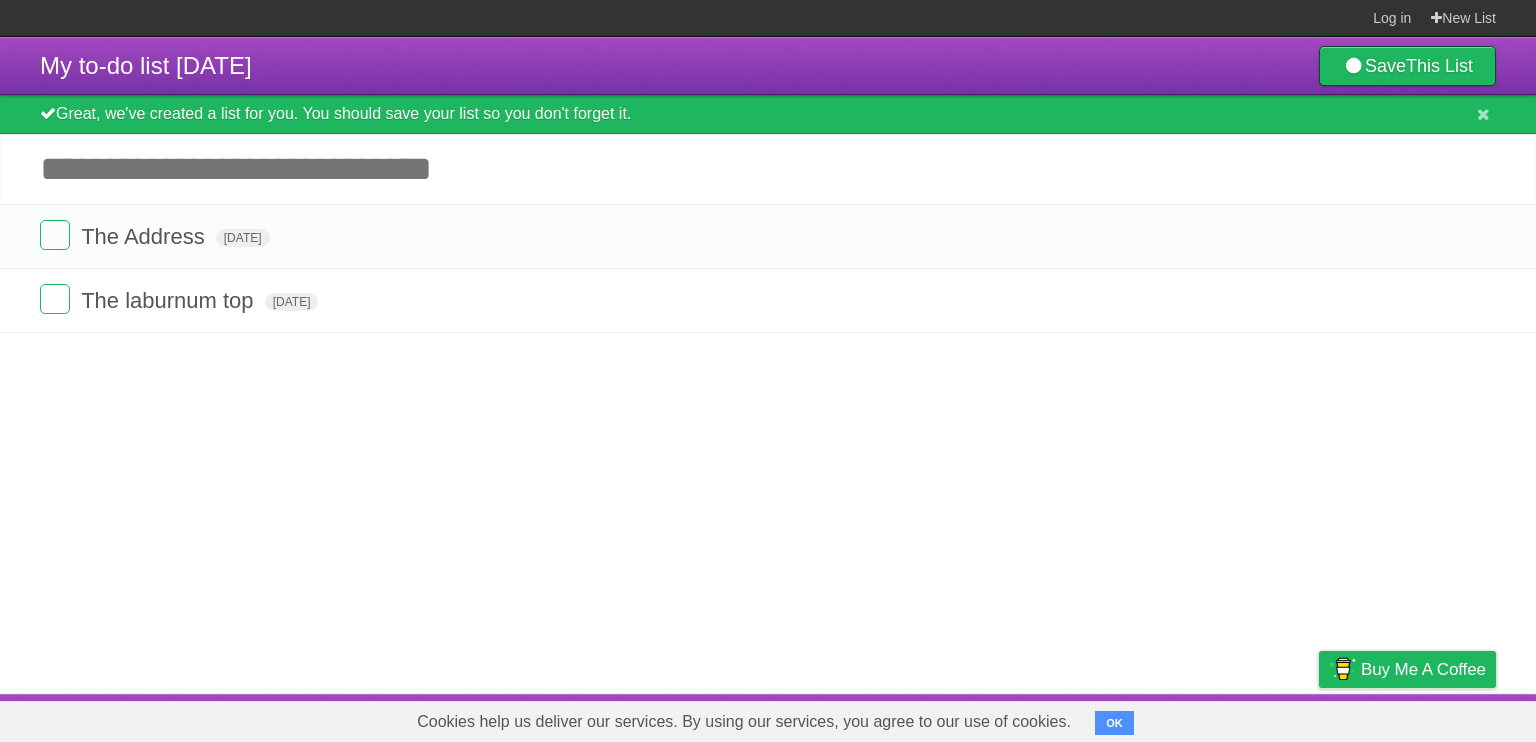 click on "Add another task" at bounding box center [768, 169] 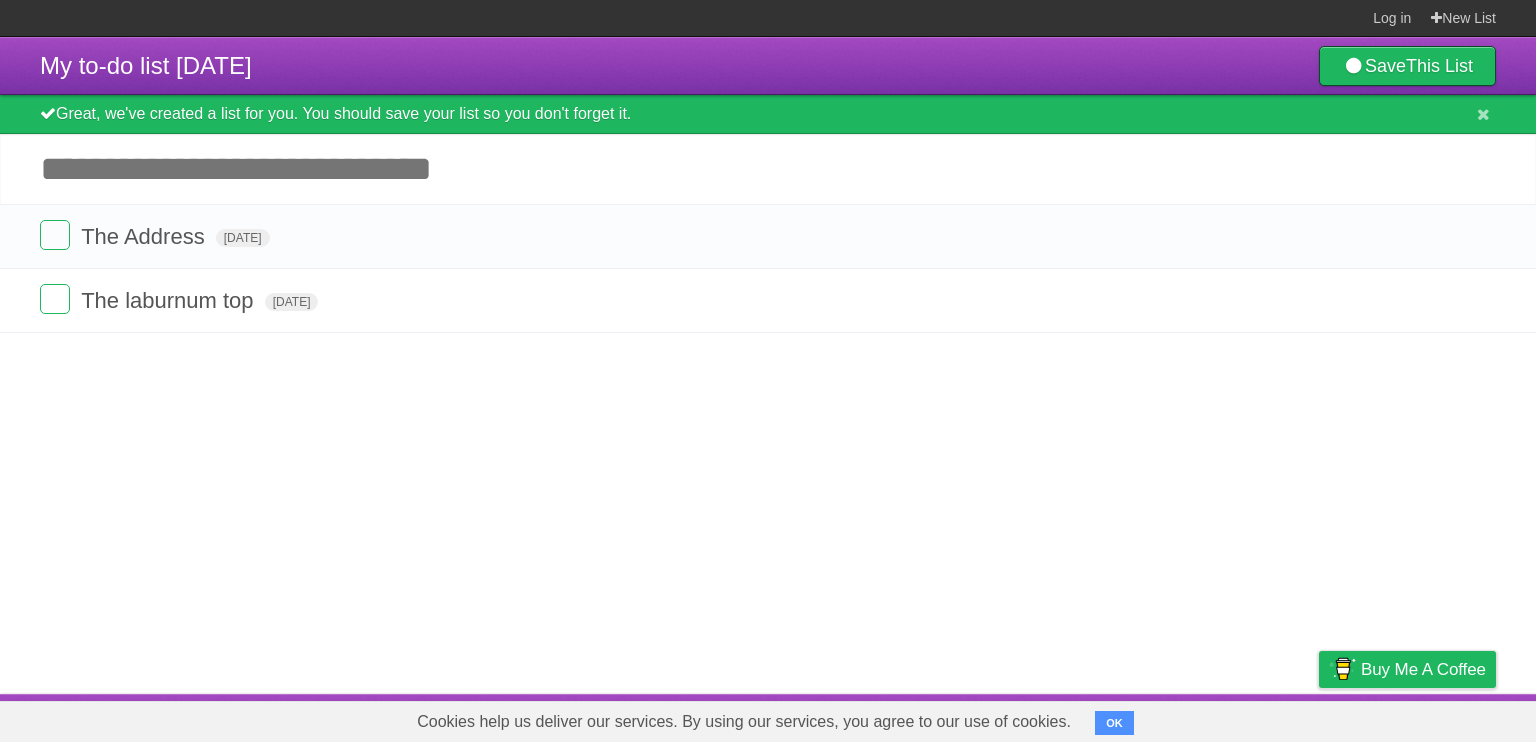 click on "Add another task" at bounding box center (768, 169) 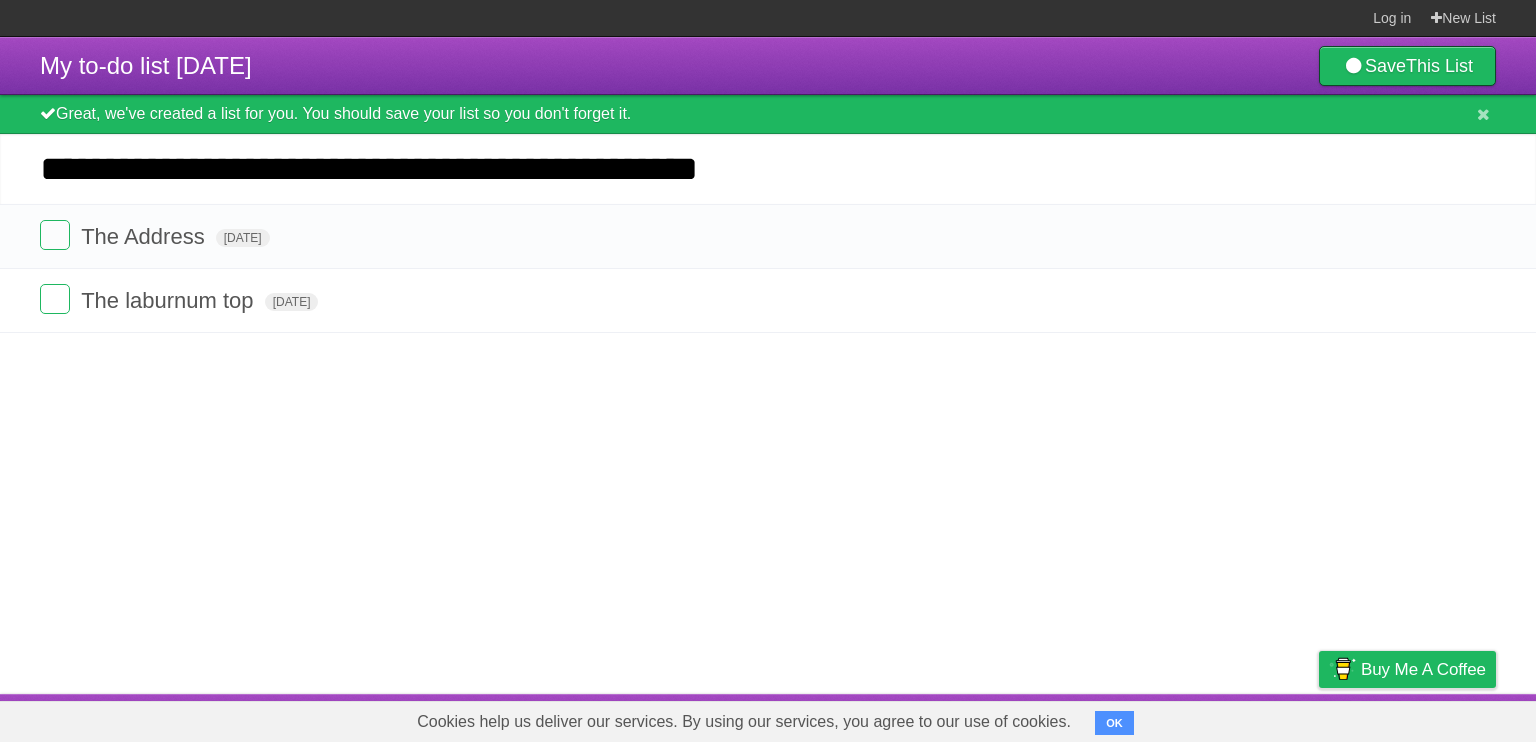 type on "**********" 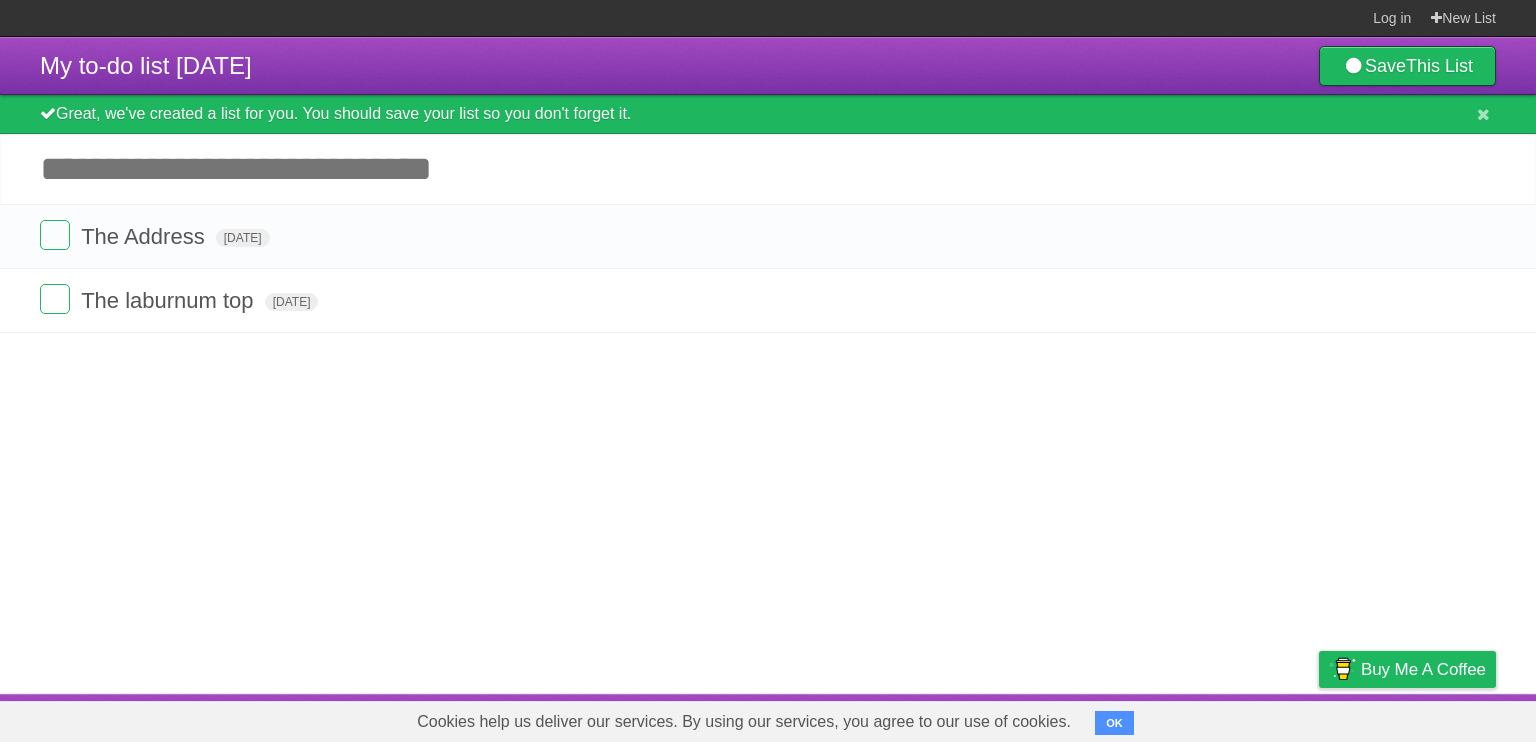click on "*********" at bounding box center (0, 0) 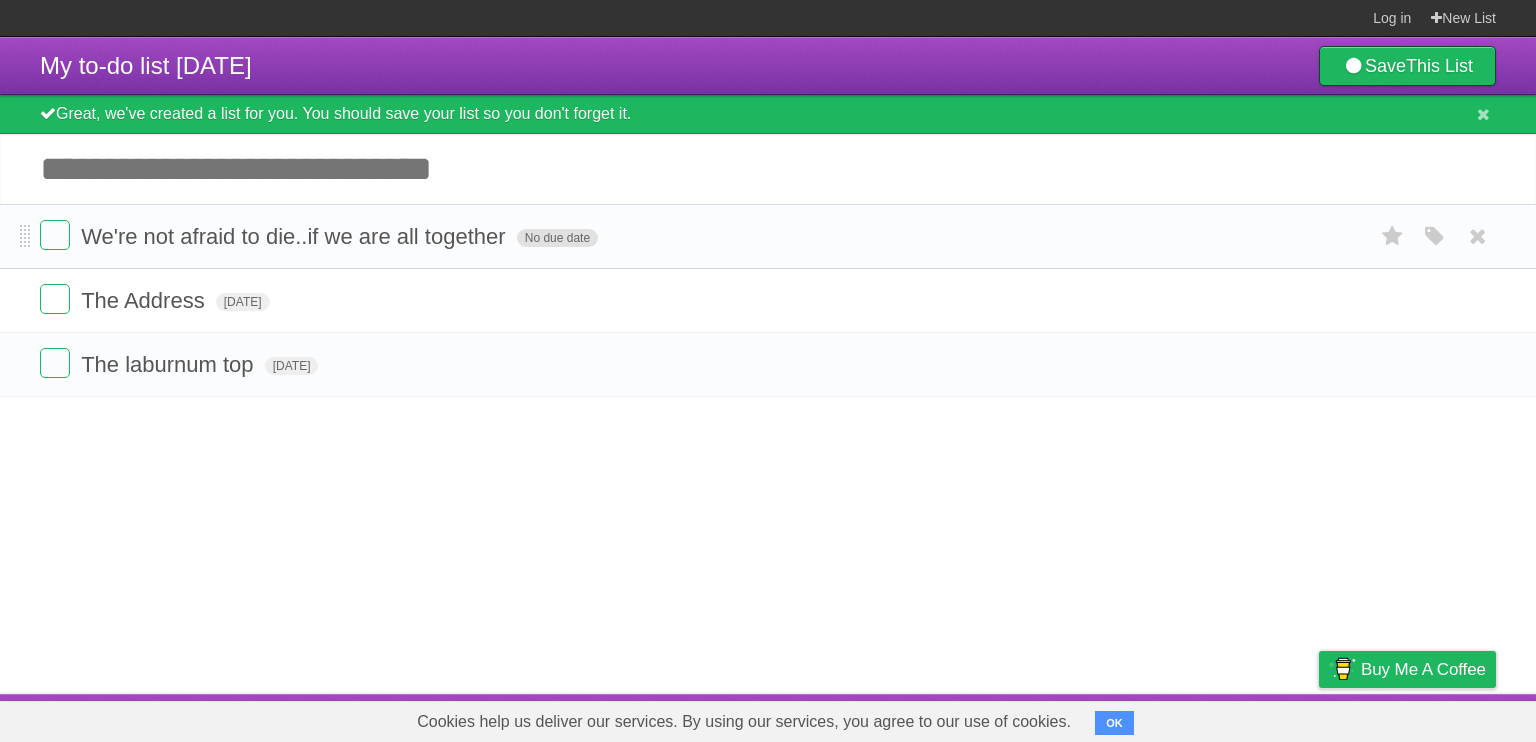 click on "No due date" at bounding box center (557, 238) 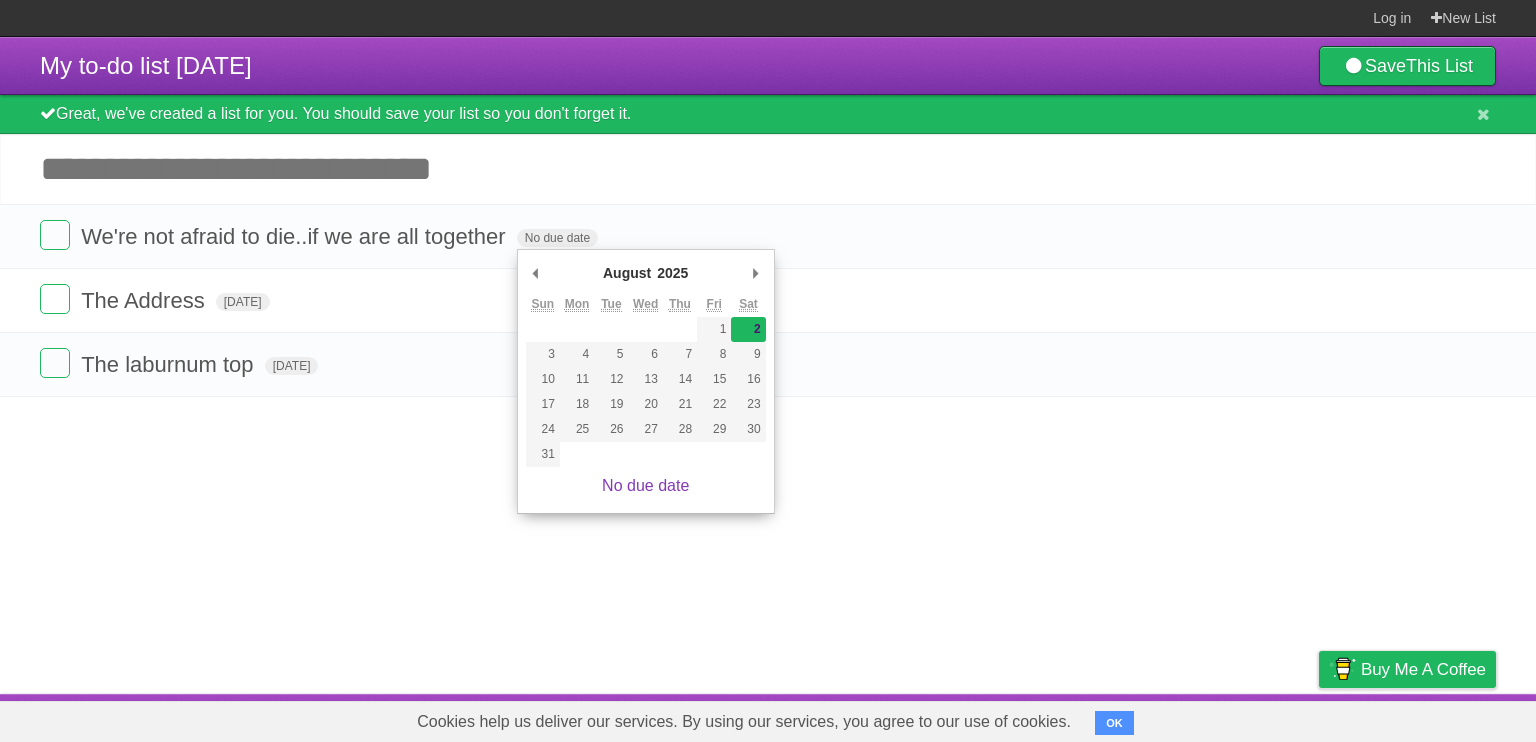 type on "[DATE]" 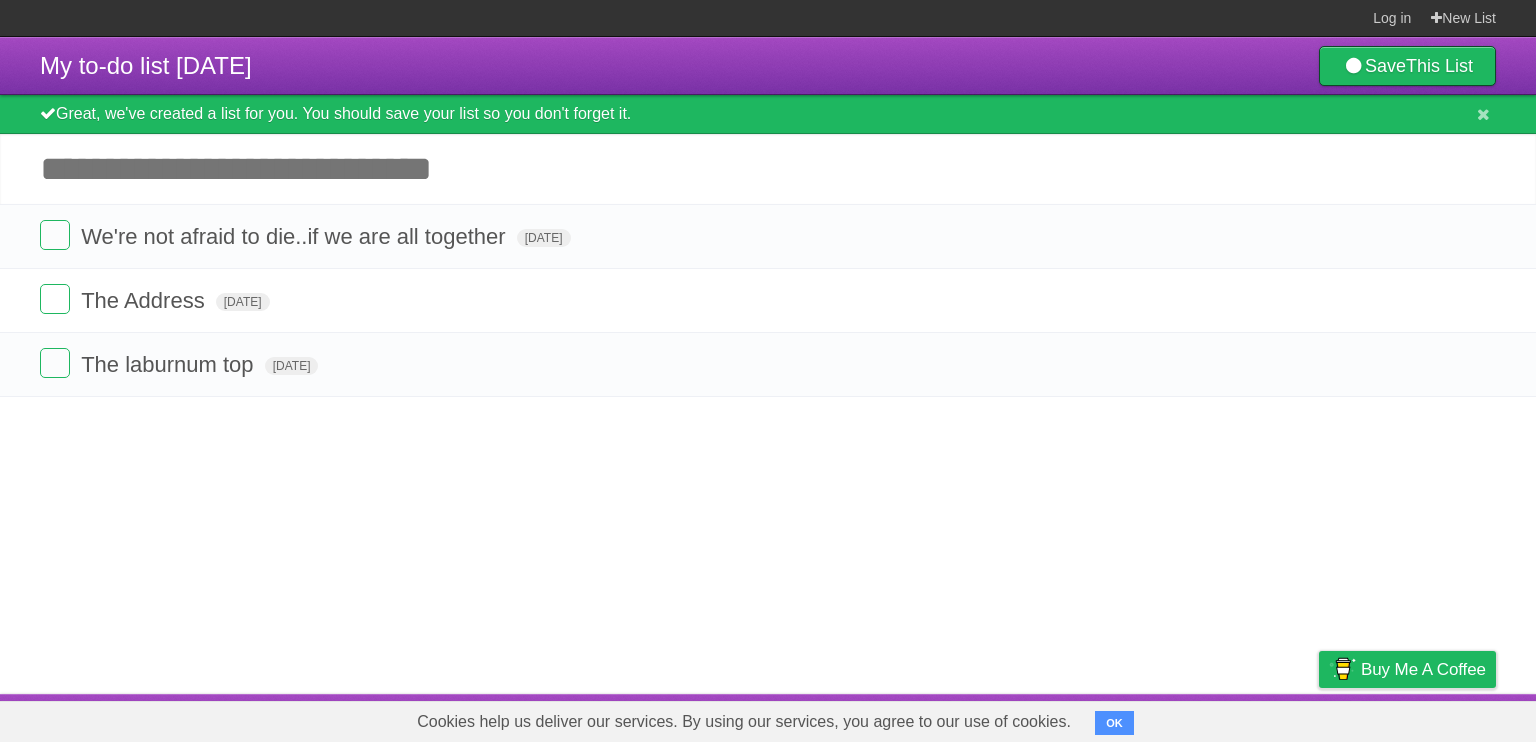 click on "Add another task" at bounding box center (768, 169) 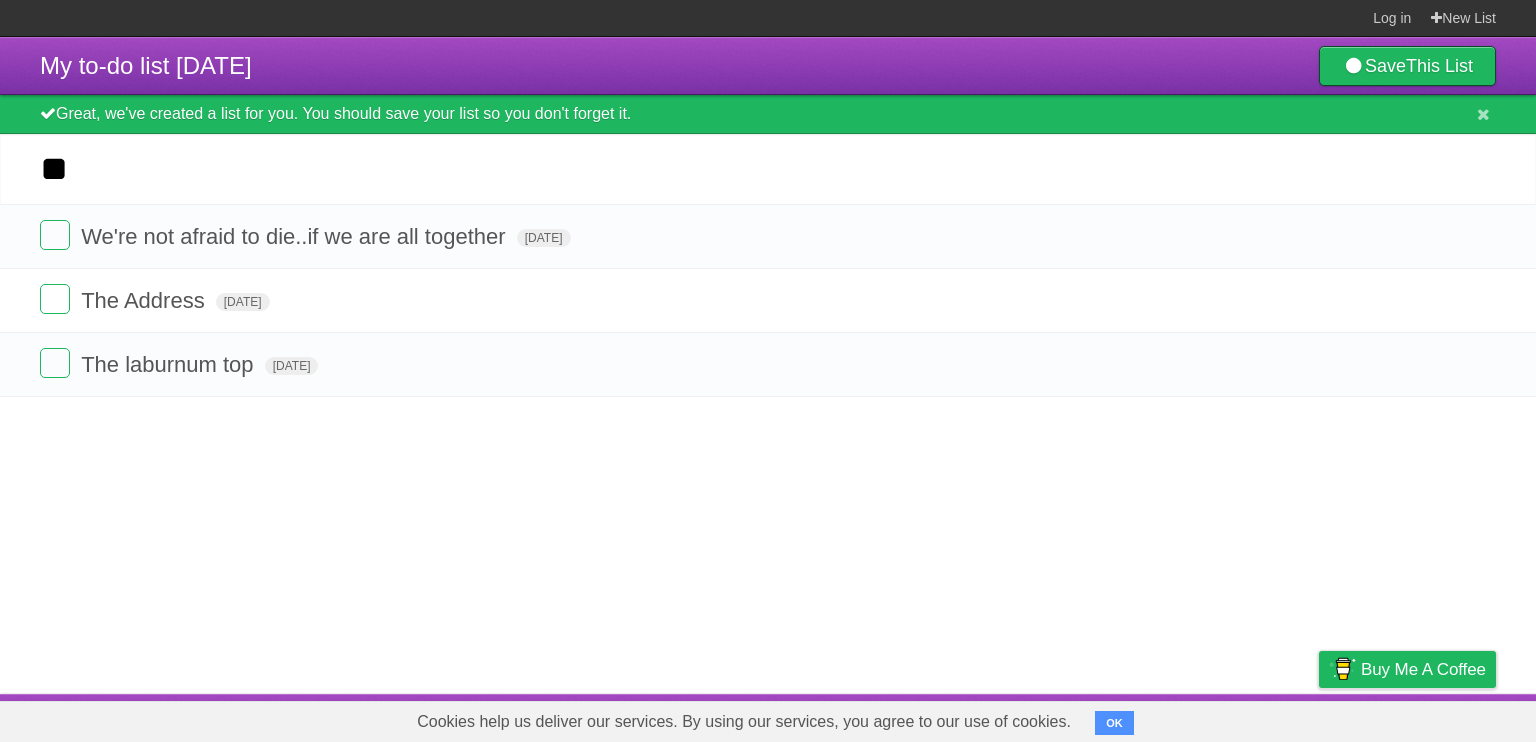 type on "*" 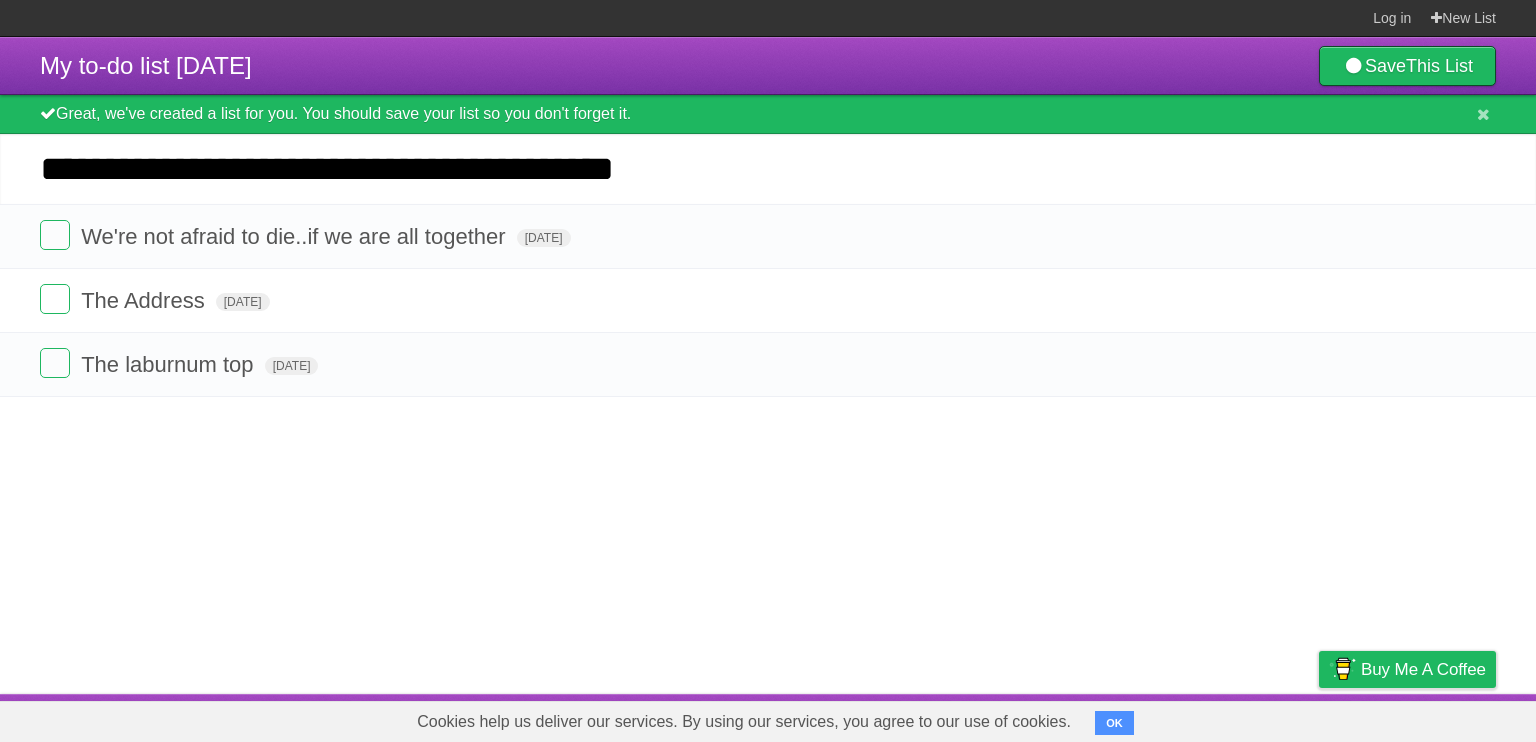 click on "**********" at bounding box center [768, 169] 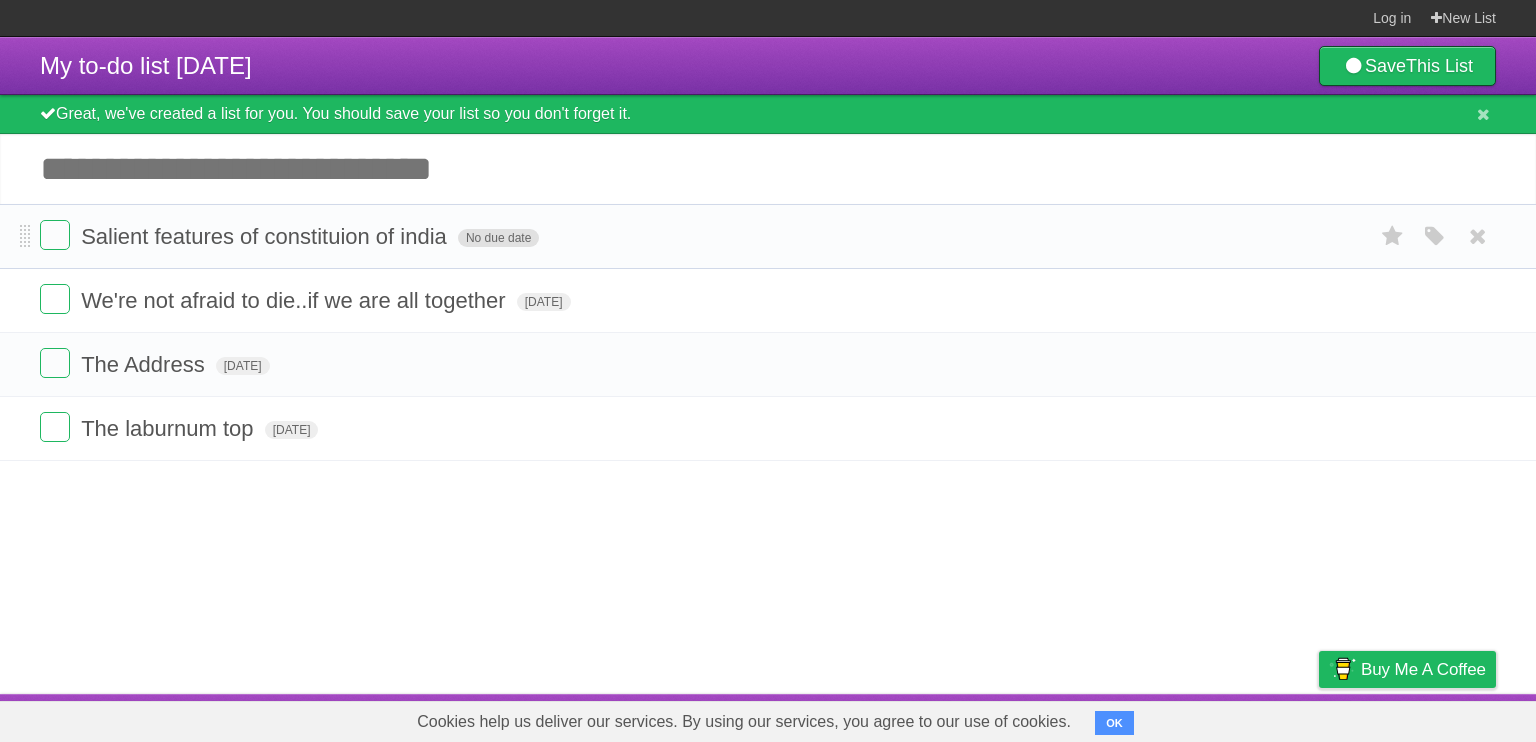 click on "No due date" at bounding box center [498, 238] 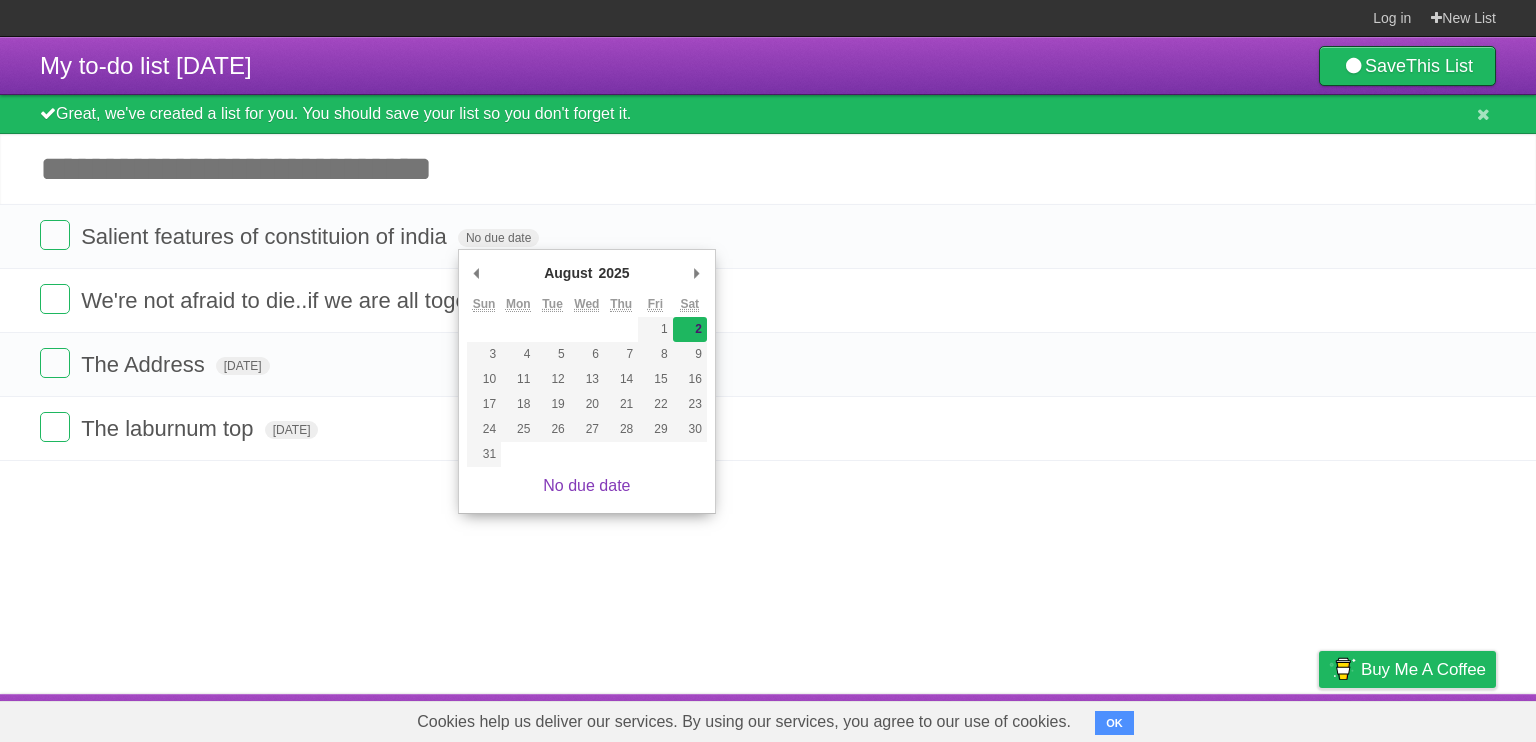 type on "[DATE]" 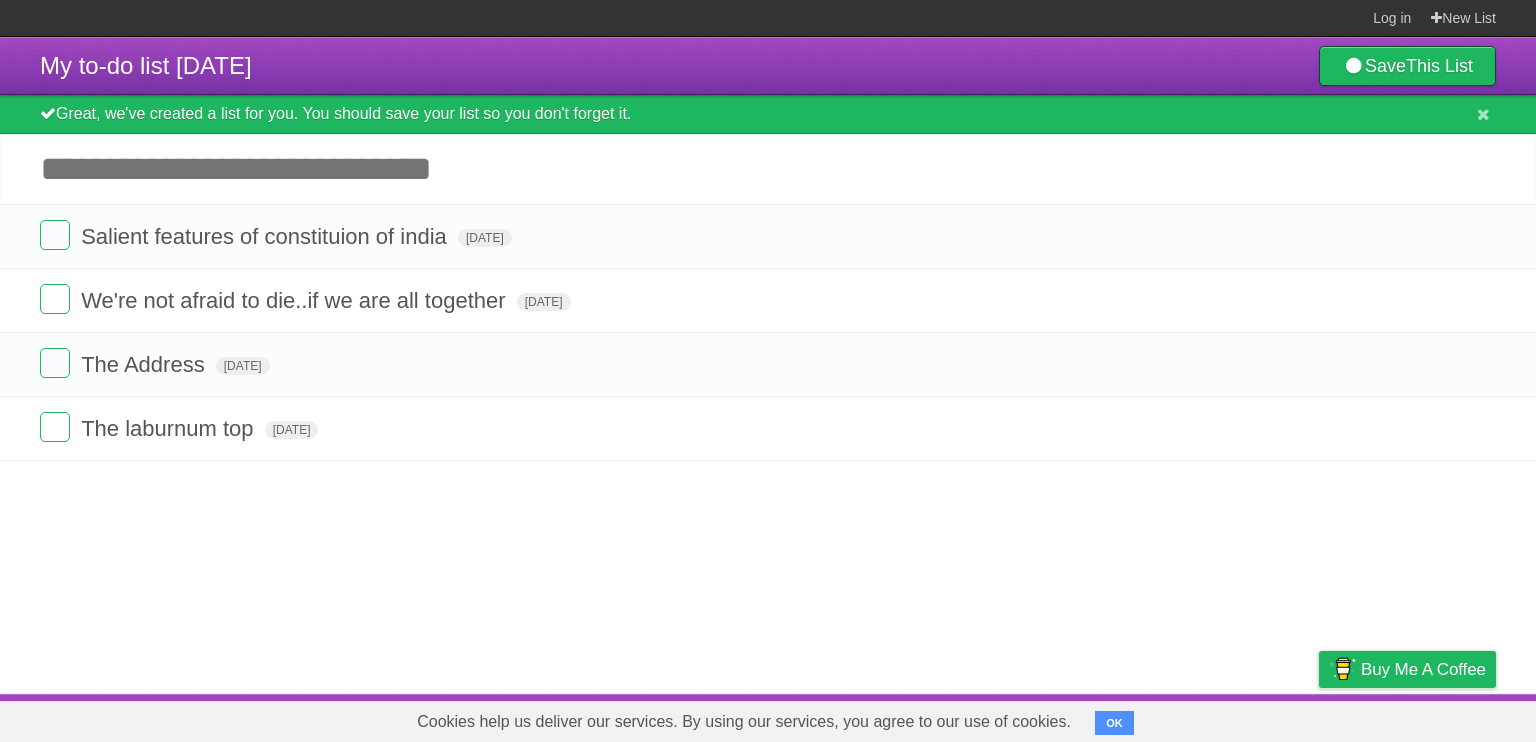 click on "Log in
New List" at bounding box center [768, 18] 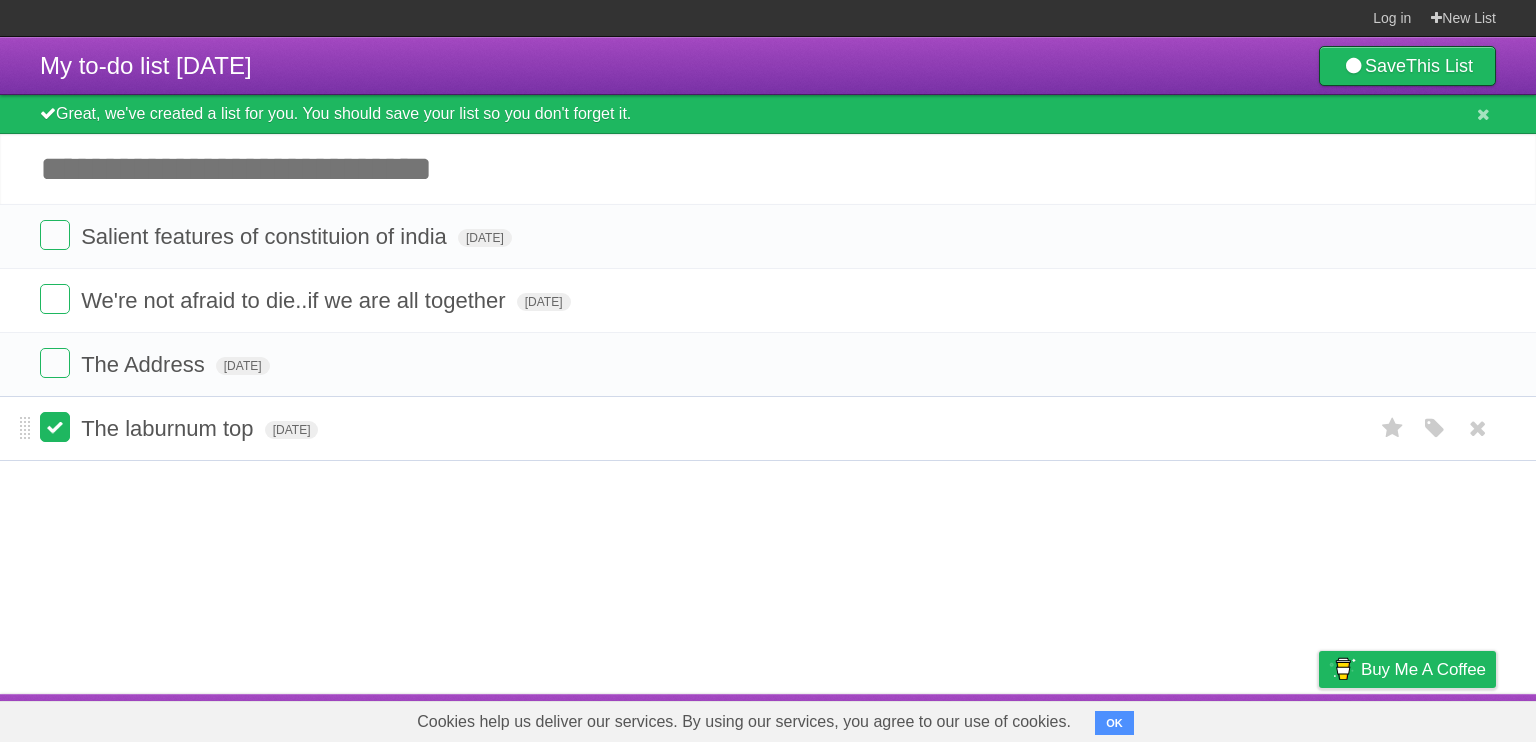 click at bounding box center [55, 427] 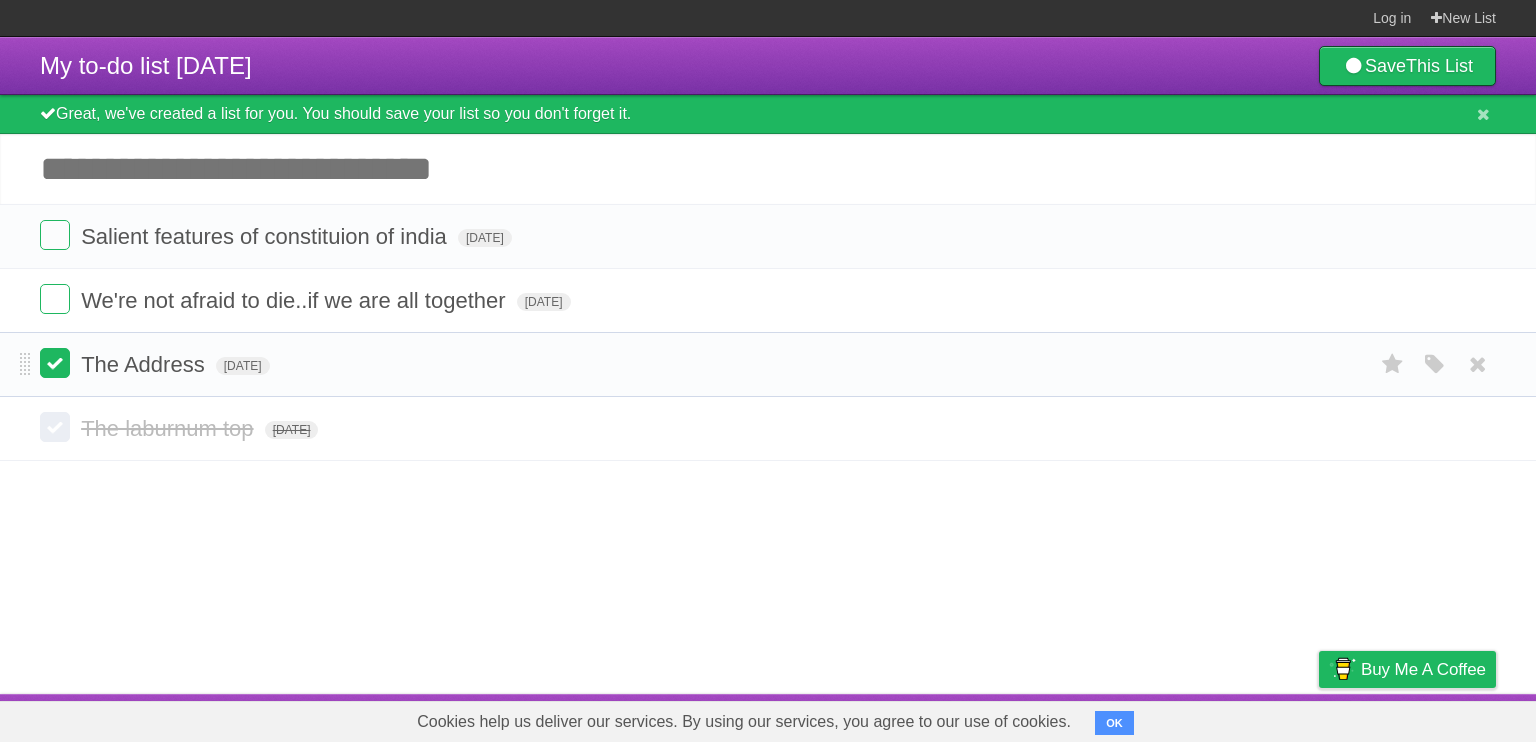 click at bounding box center (55, 363) 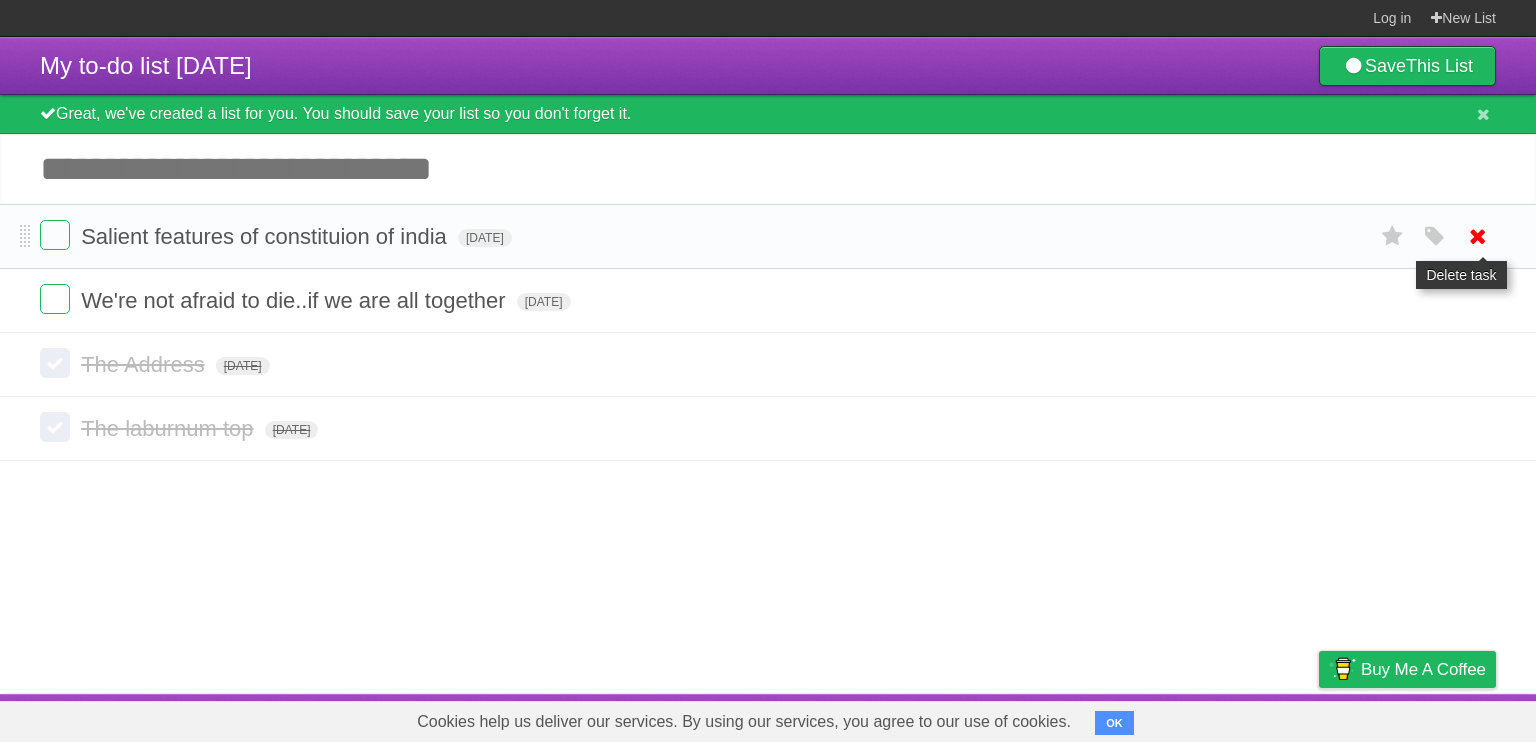 click at bounding box center (1478, 236) 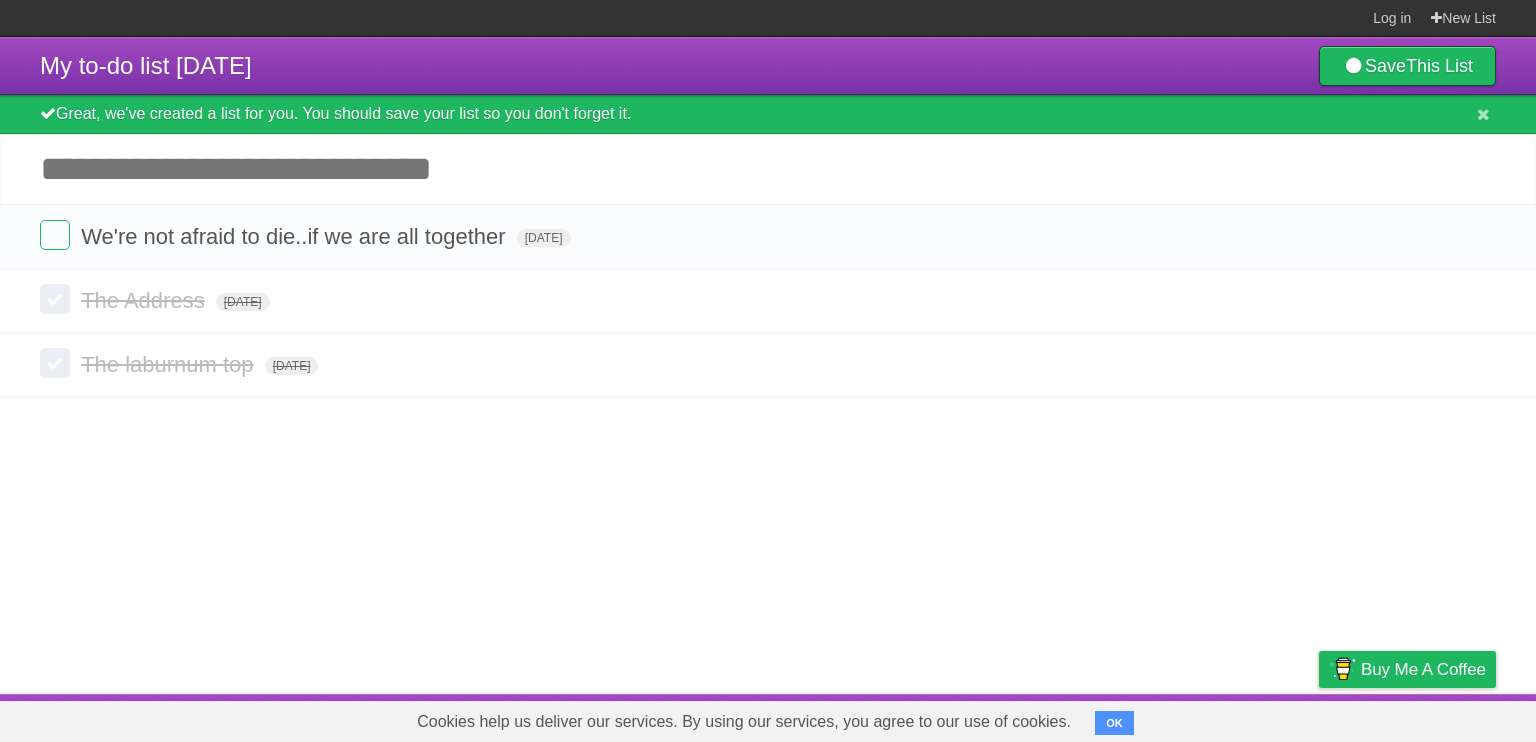 click on "Add another task" at bounding box center [768, 169] 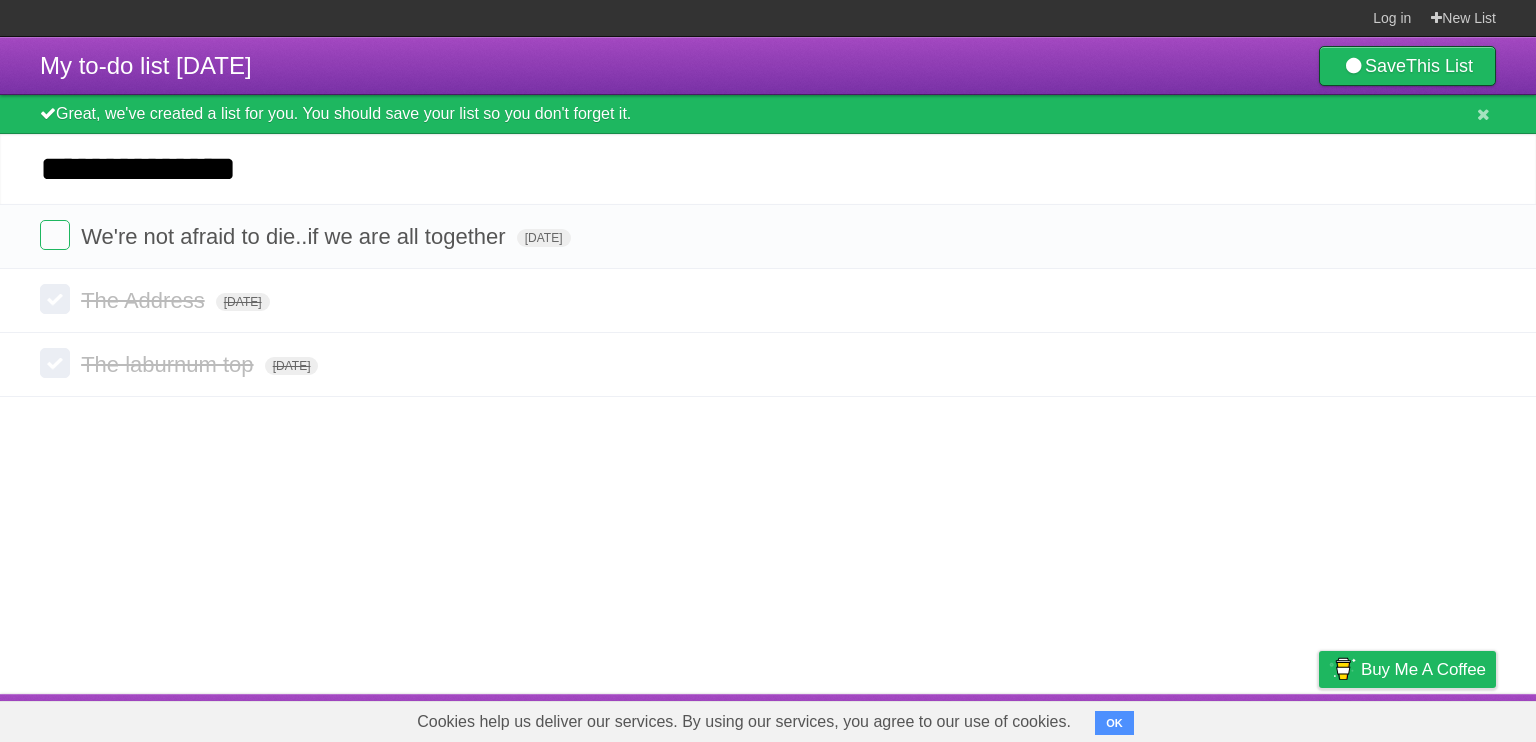 type on "**********" 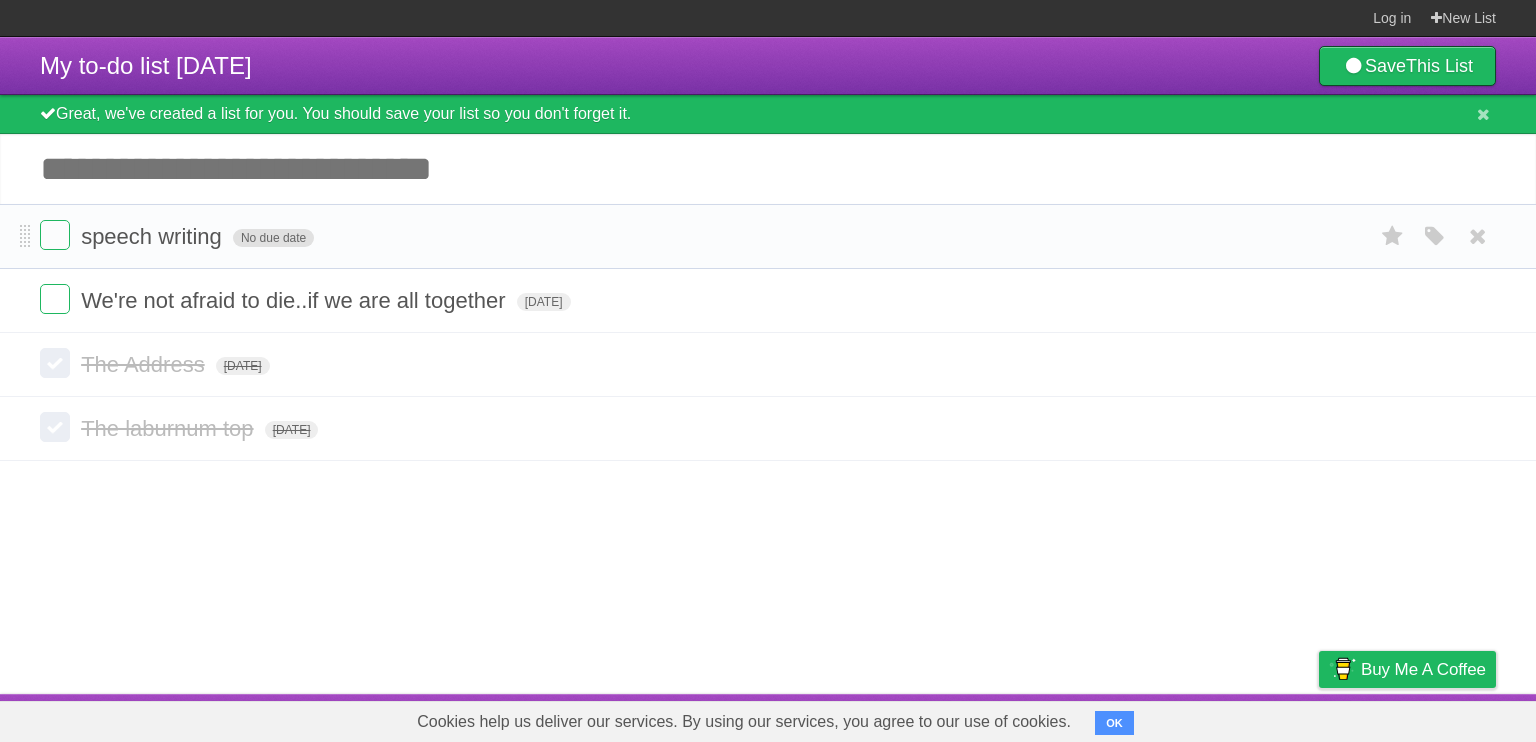 click on "No due date" at bounding box center (273, 238) 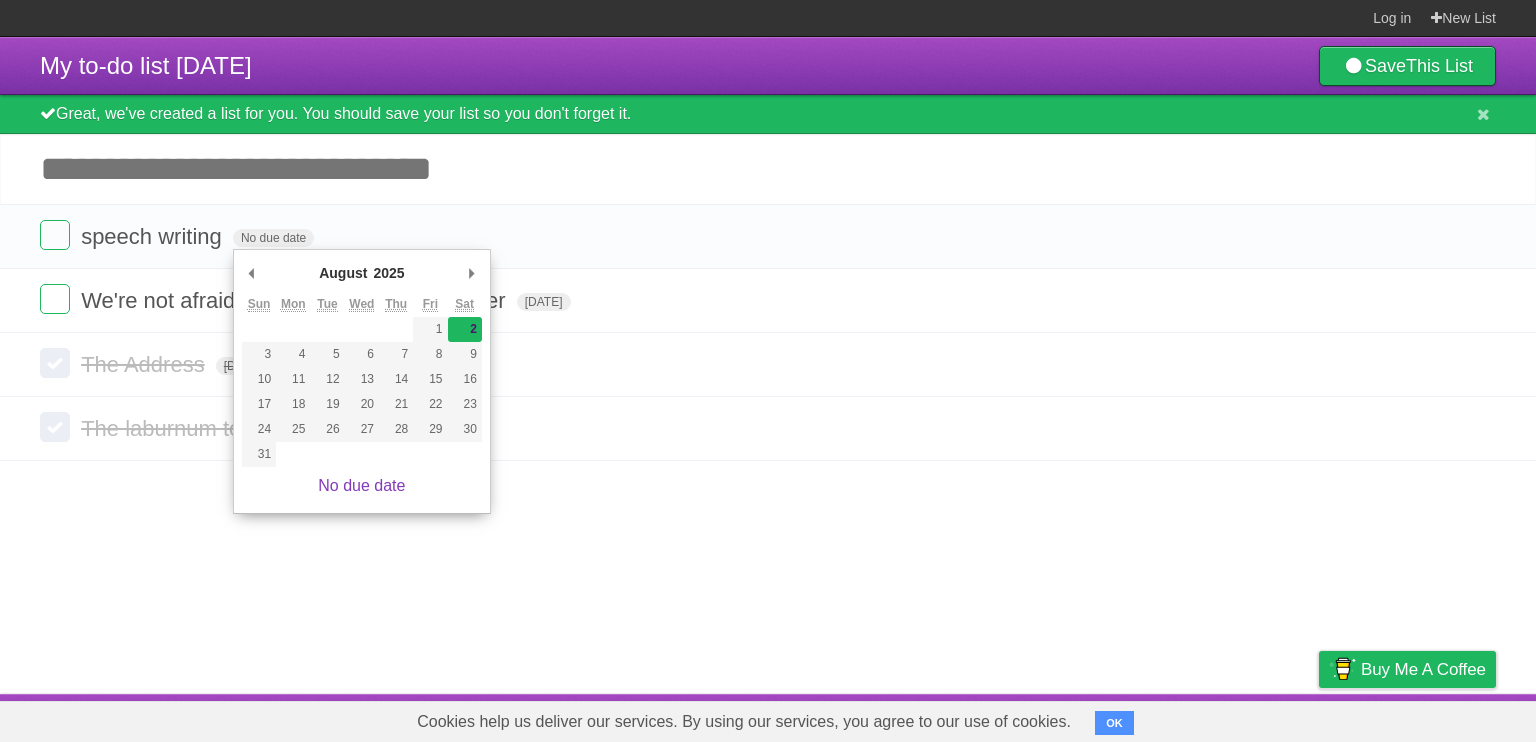 type on "[DATE]" 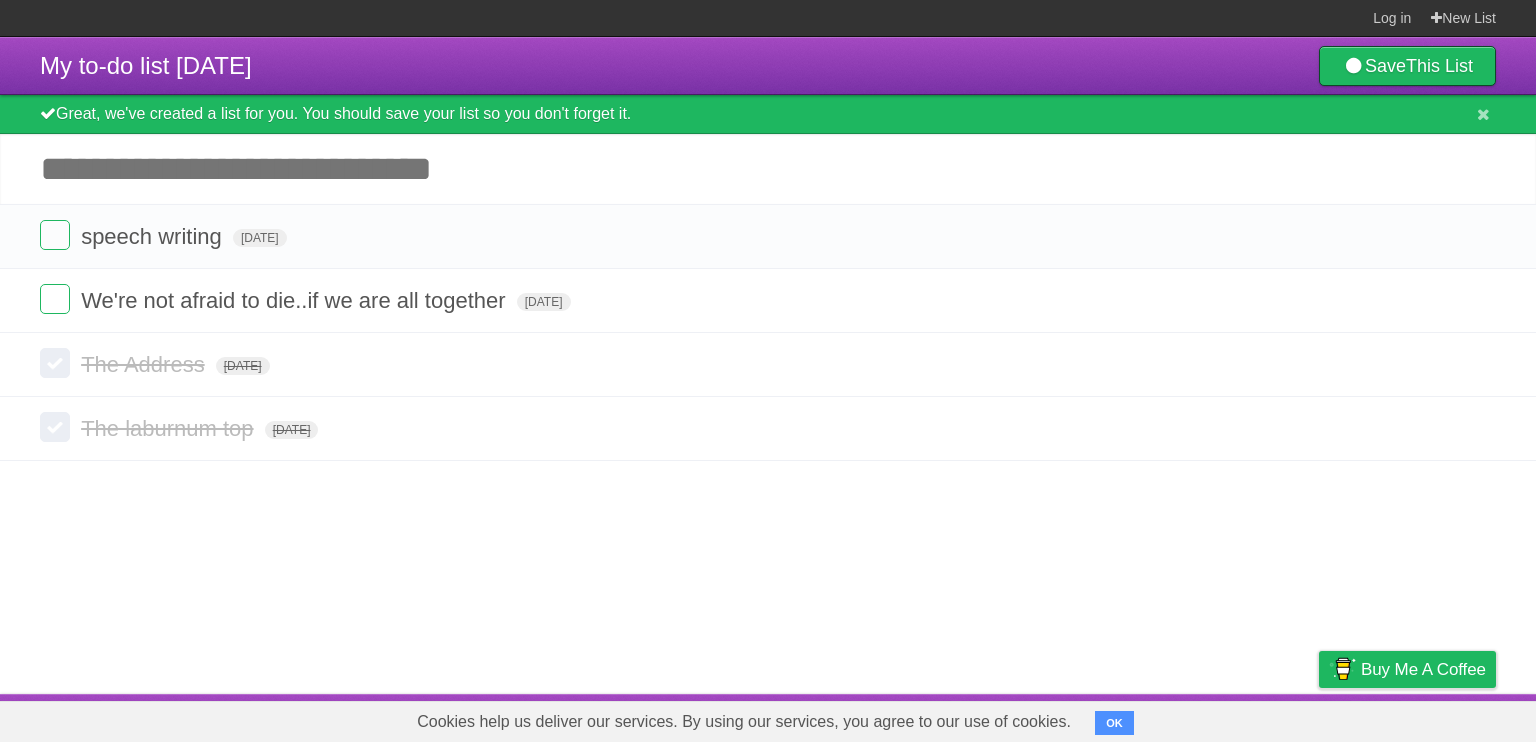 click on "My to-do list [DATE]
Save  This List
Great, we've created a list for you. You should save your list so you don't forget it.
Add another task
*********
speech writing
[DATE]
White
Red
Blue
Green
Purple
Orange
We're not afraid to die..if we are all together
[DATE]
White
Red
Blue
Green
Purple
Orange
The Address
[DATE]
White
Red
Blue
Green
Purple
Orange
The laburnum top
[DATE]
White
Red
Blue
Green
Purple
Orange" at bounding box center (768, 365) 